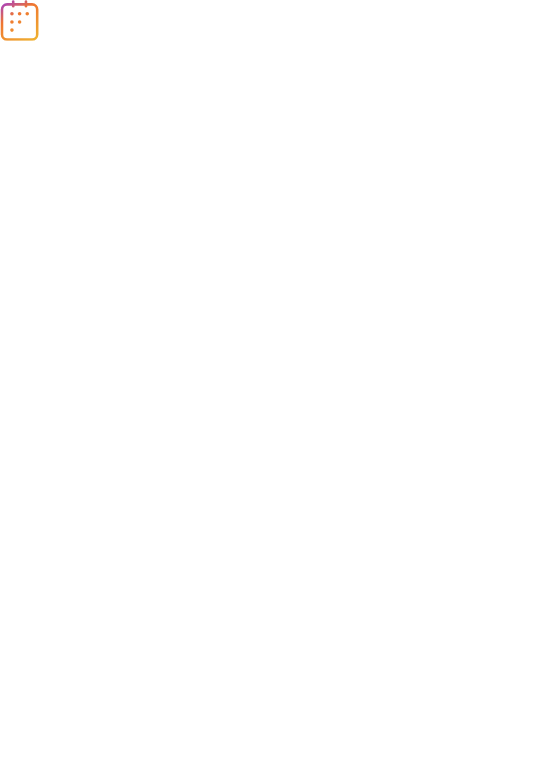 scroll, scrollTop: 0, scrollLeft: 0, axis: both 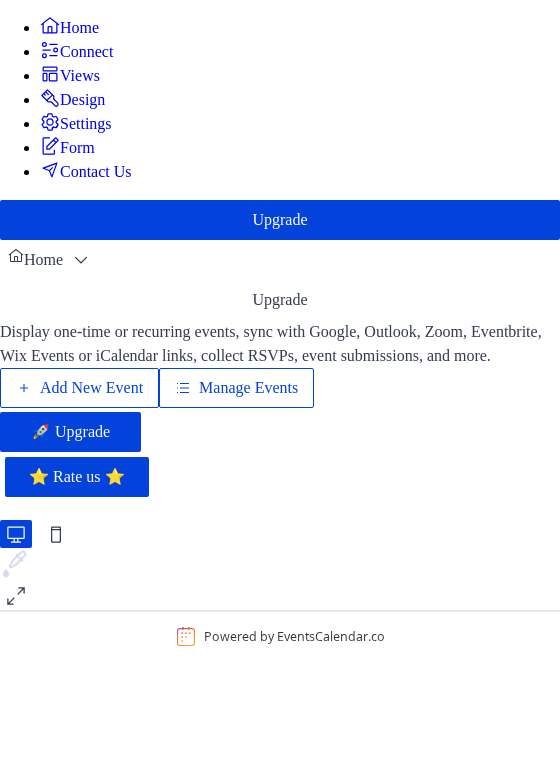 click on "Add New Event" at bounding box center (91, 388) 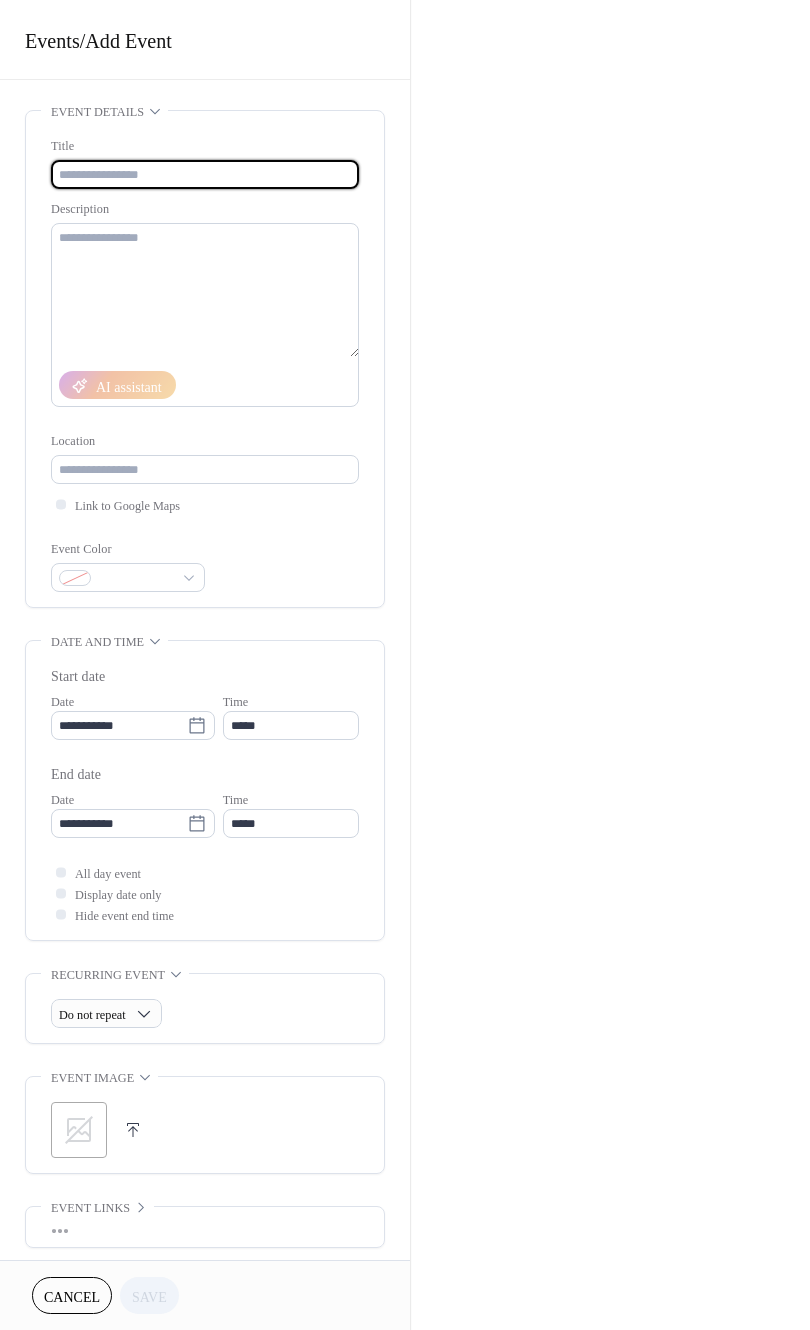 scroll, scrollTop: 0, scrollLeft: 0, axis: both 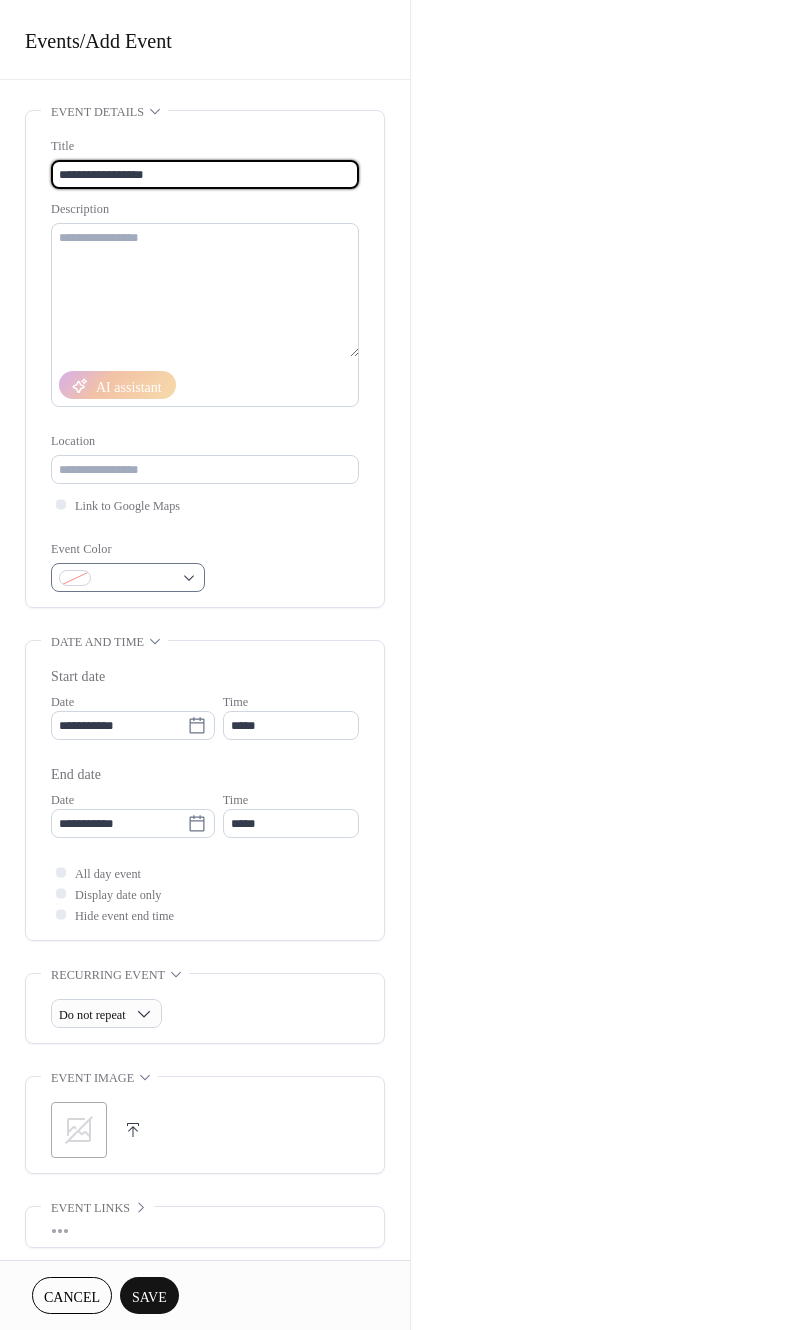 type on "**********" 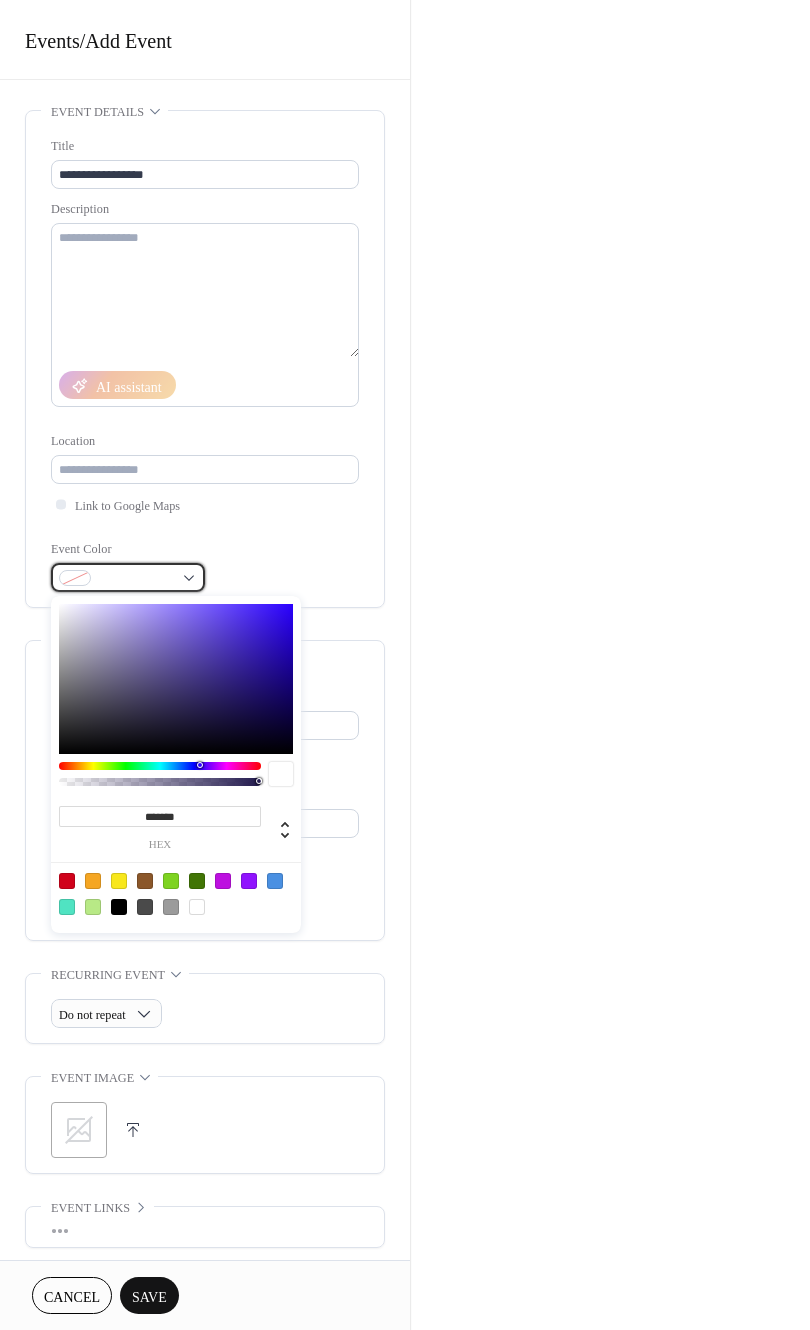 click at bounding box center [128, 577] 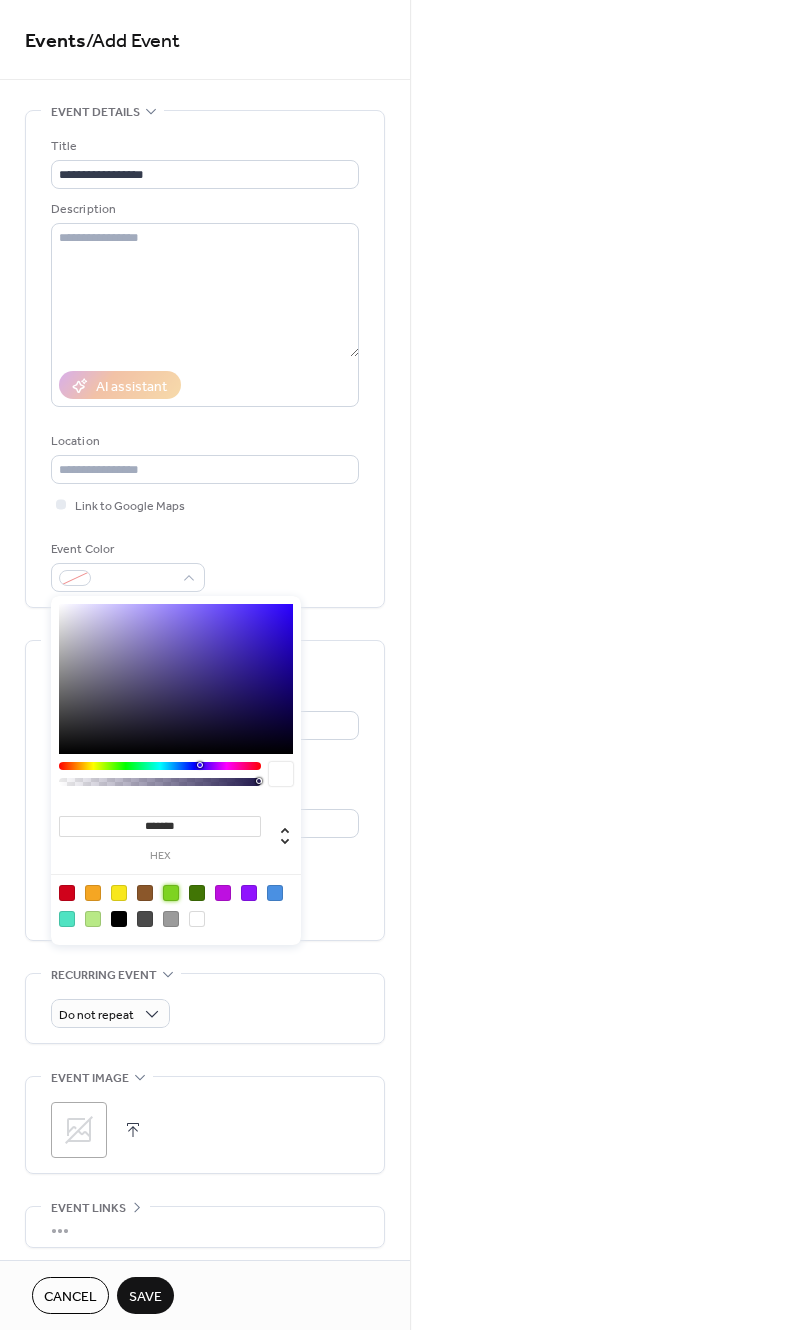 click at bounding box center [171, 893] 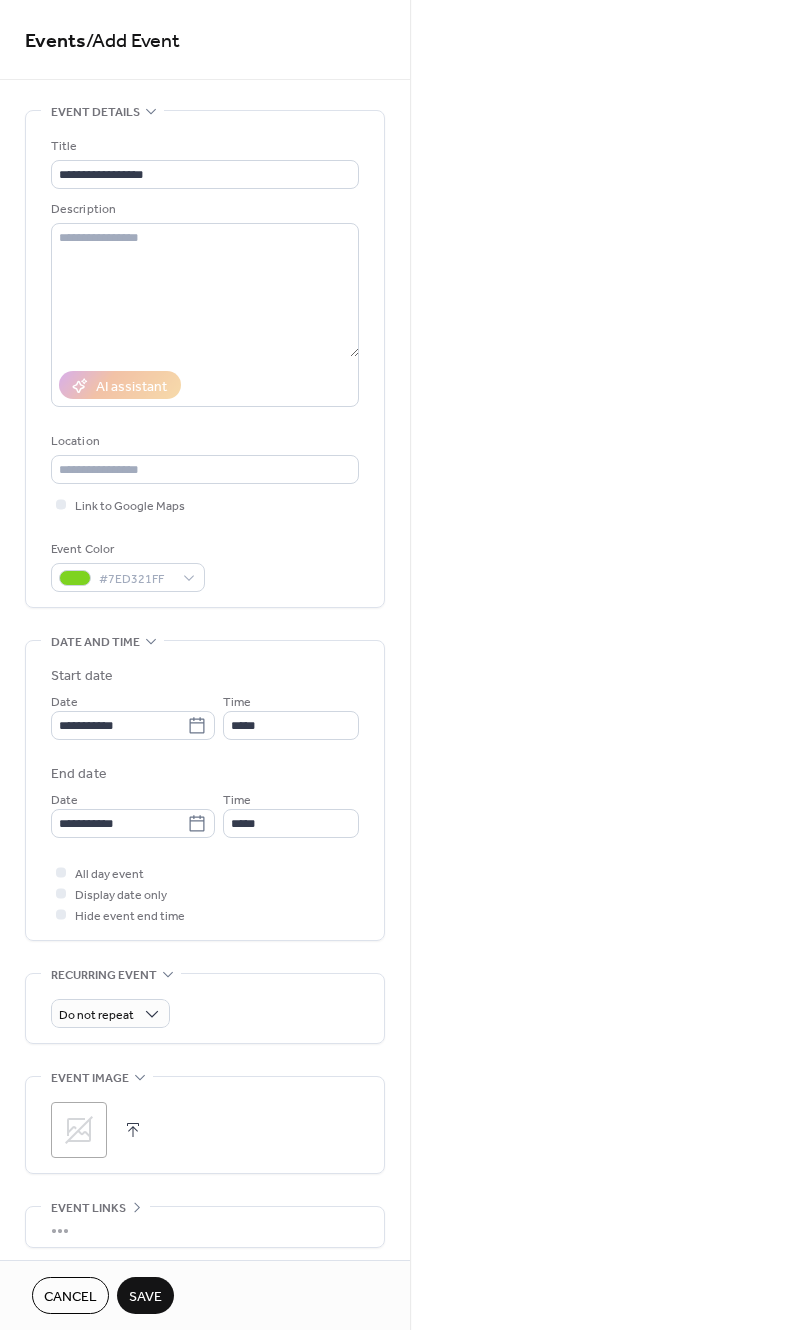 click on "All day event Display date only Hide event end time" at bounding box center (205, 893) 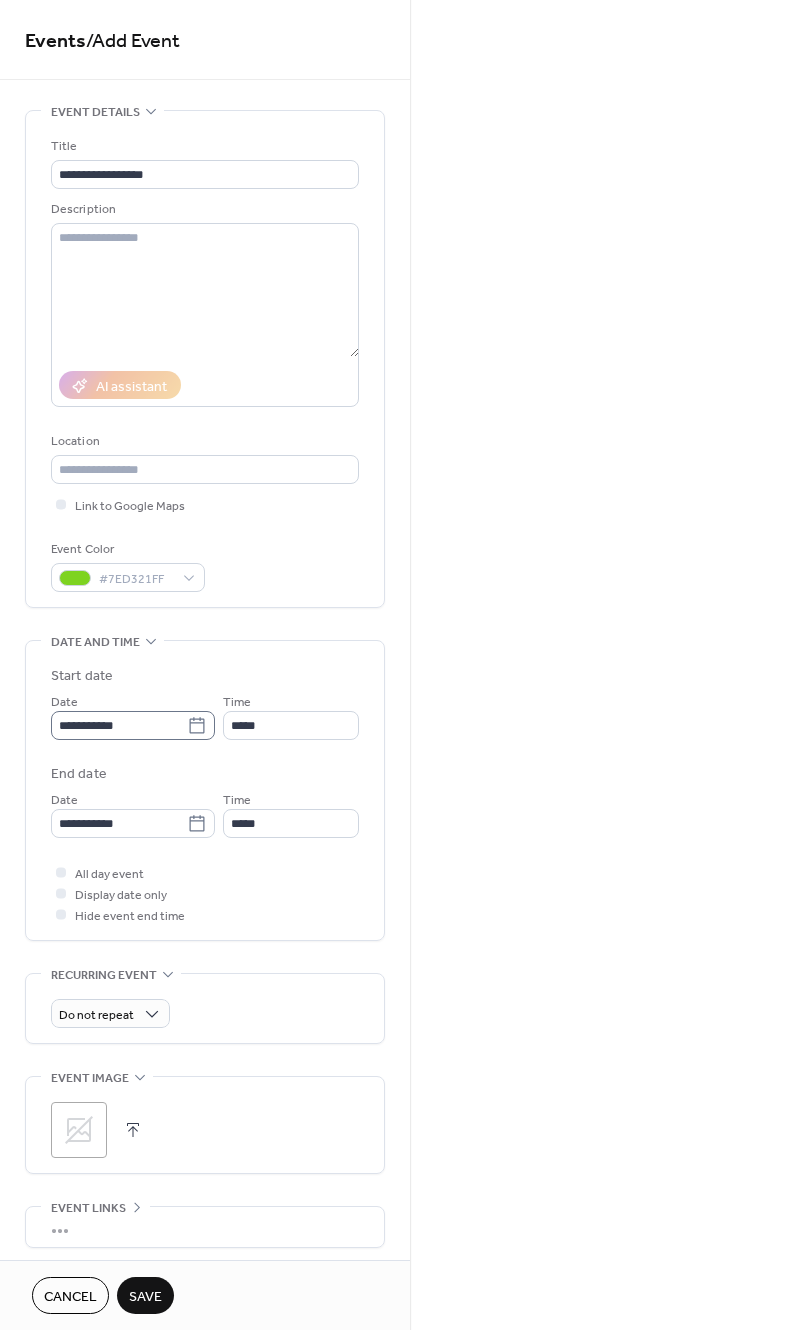 click 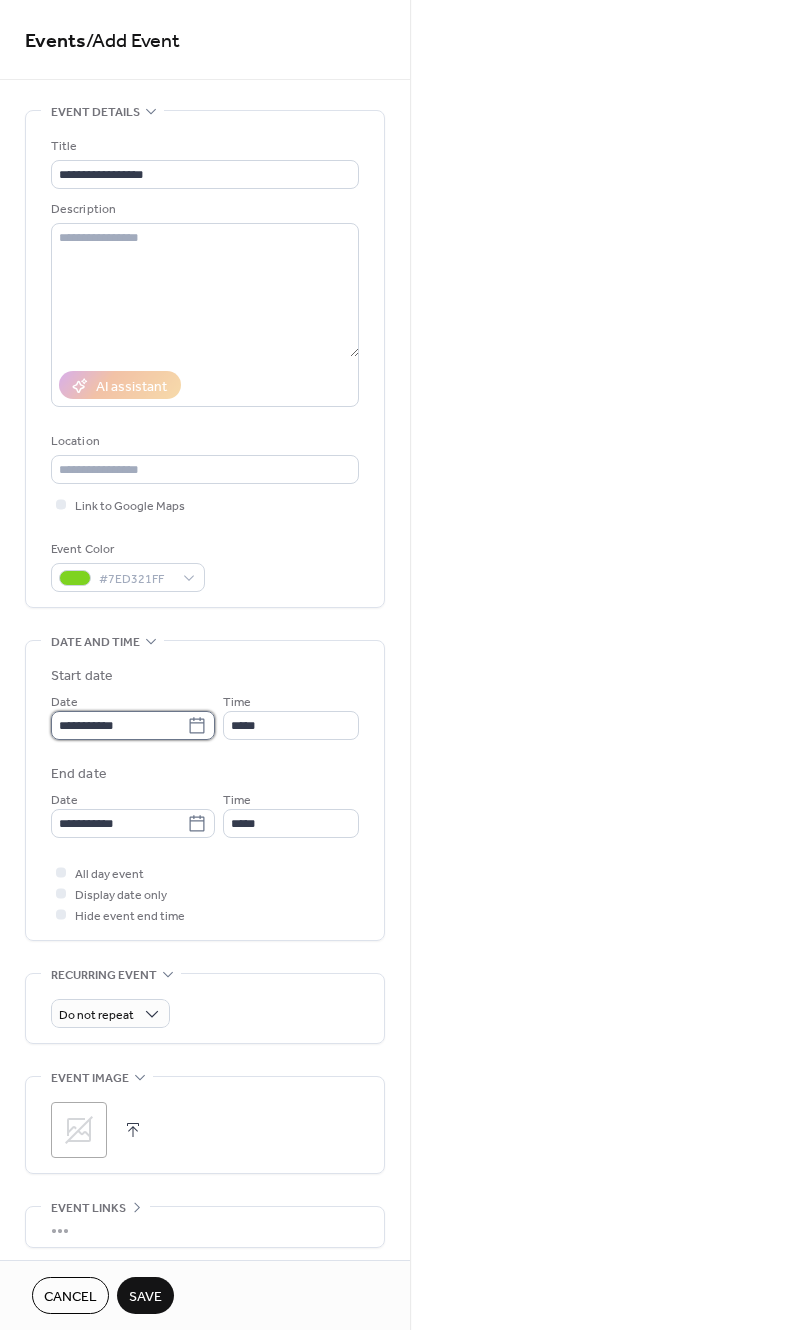 click on "**********" at bounding box center [119, 725] 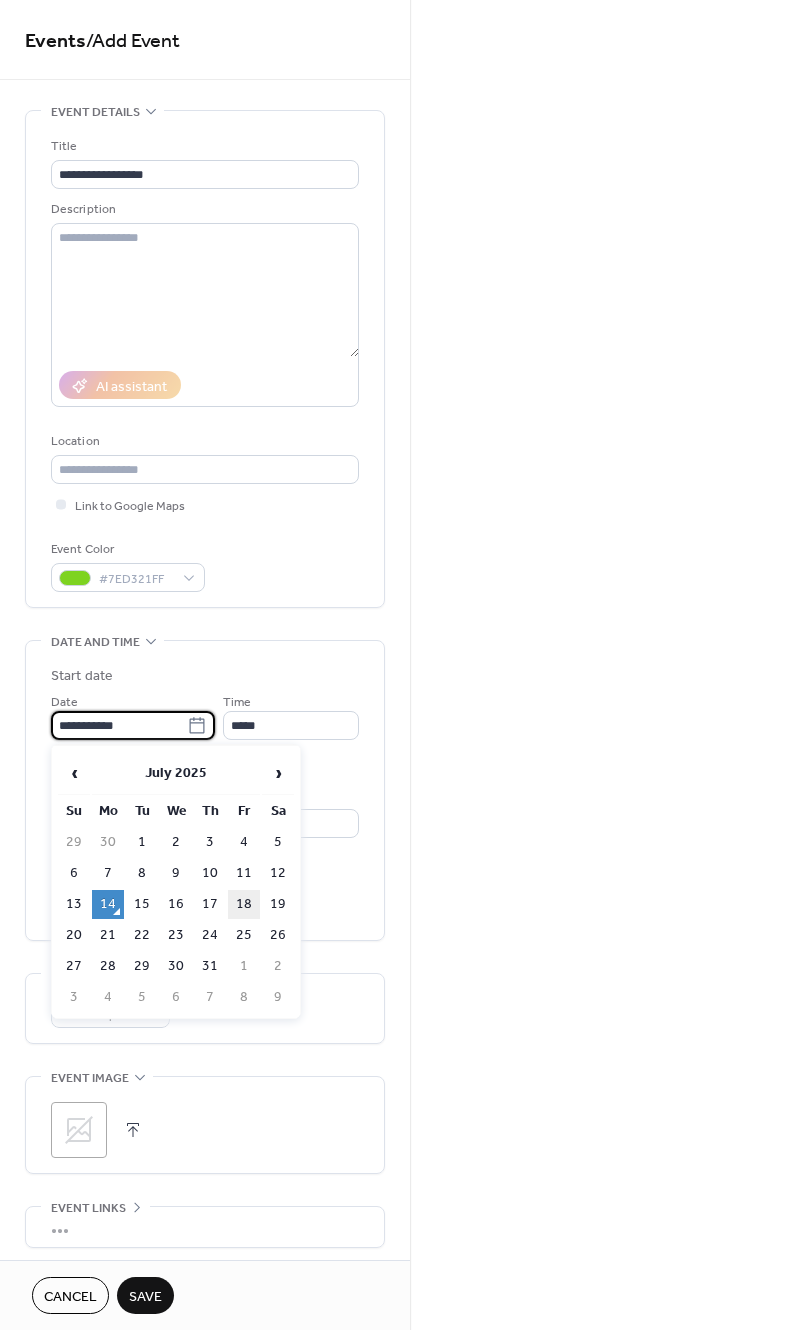 click on "18" at bounding box center [244, 904] 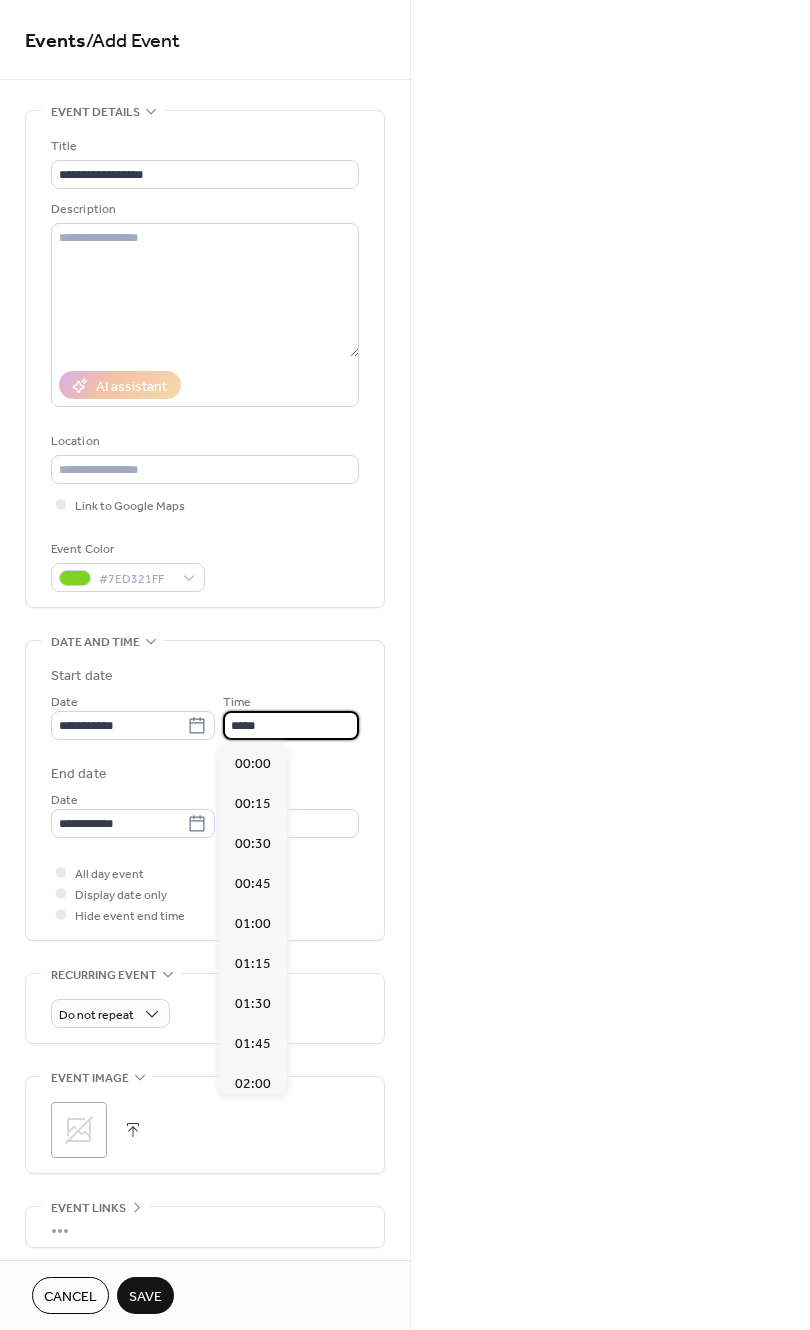 click on "*****" at bounding box center [291, 725] 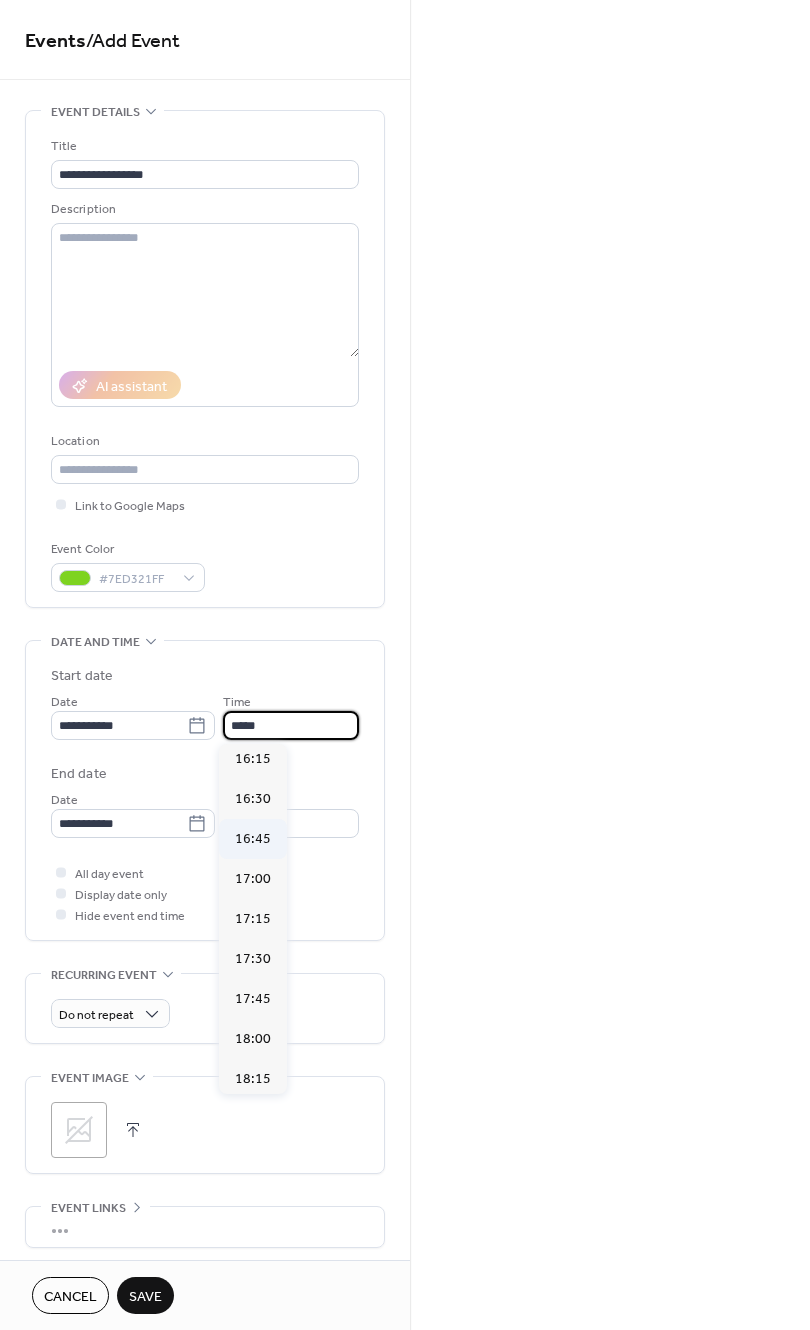 scroll, scrollTop: 2611, scrollLeft: 0, axis: vertical 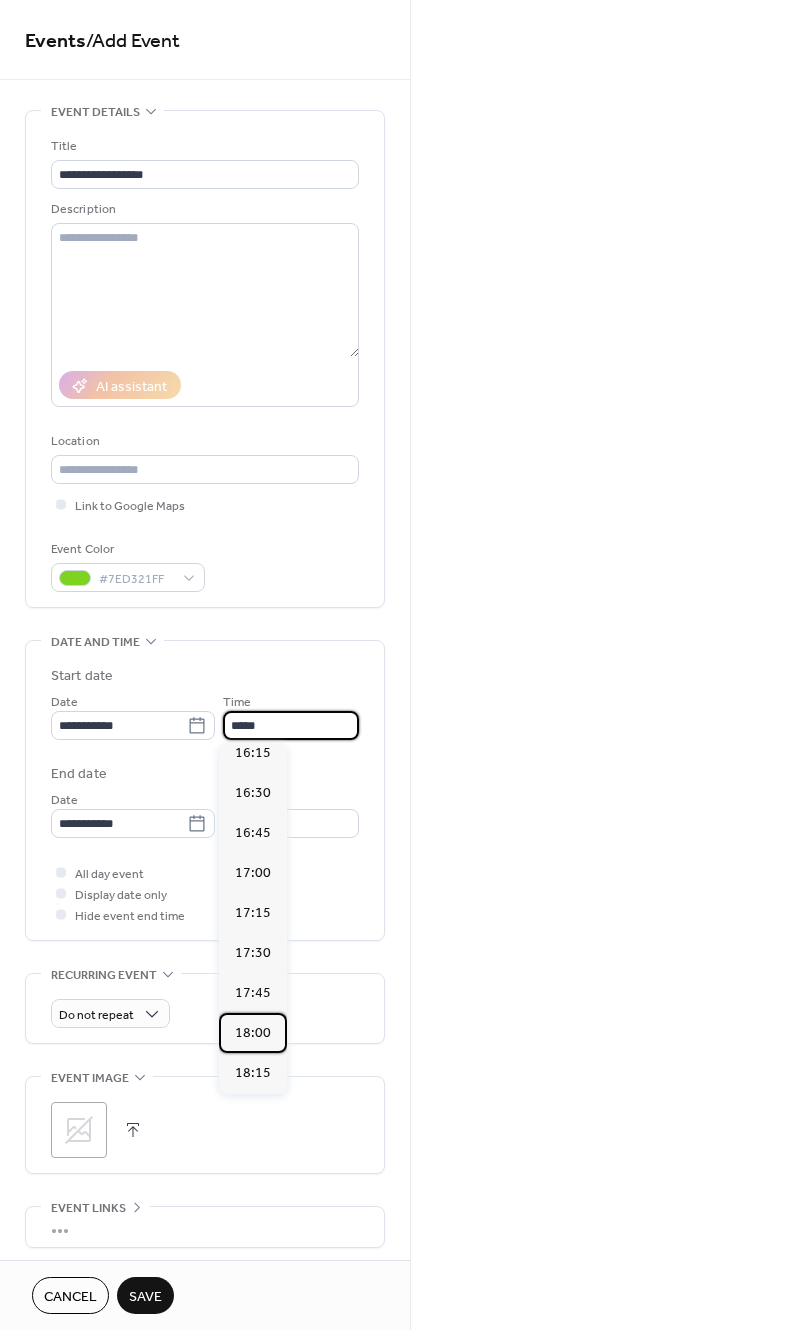 click on "18:00" at bounding box center (253, 1033) 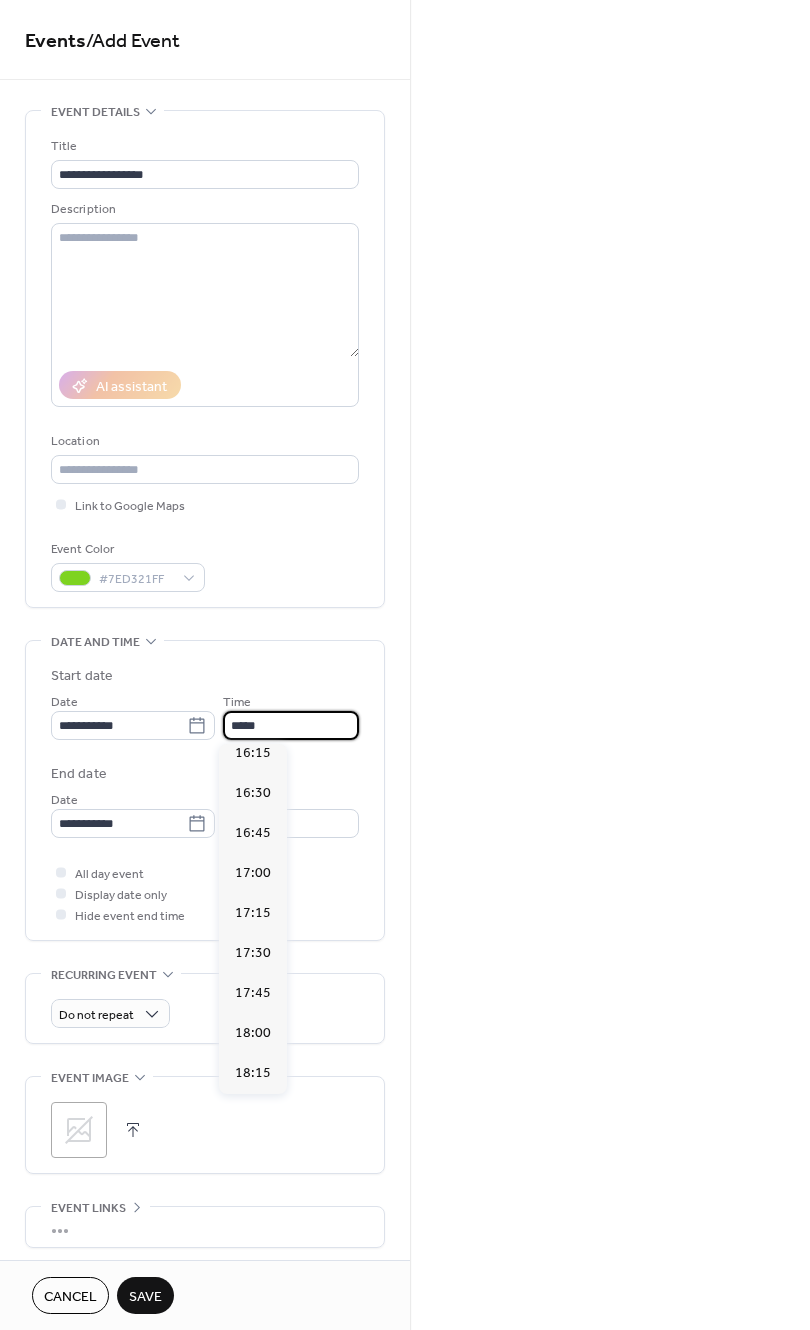 type on "*****" 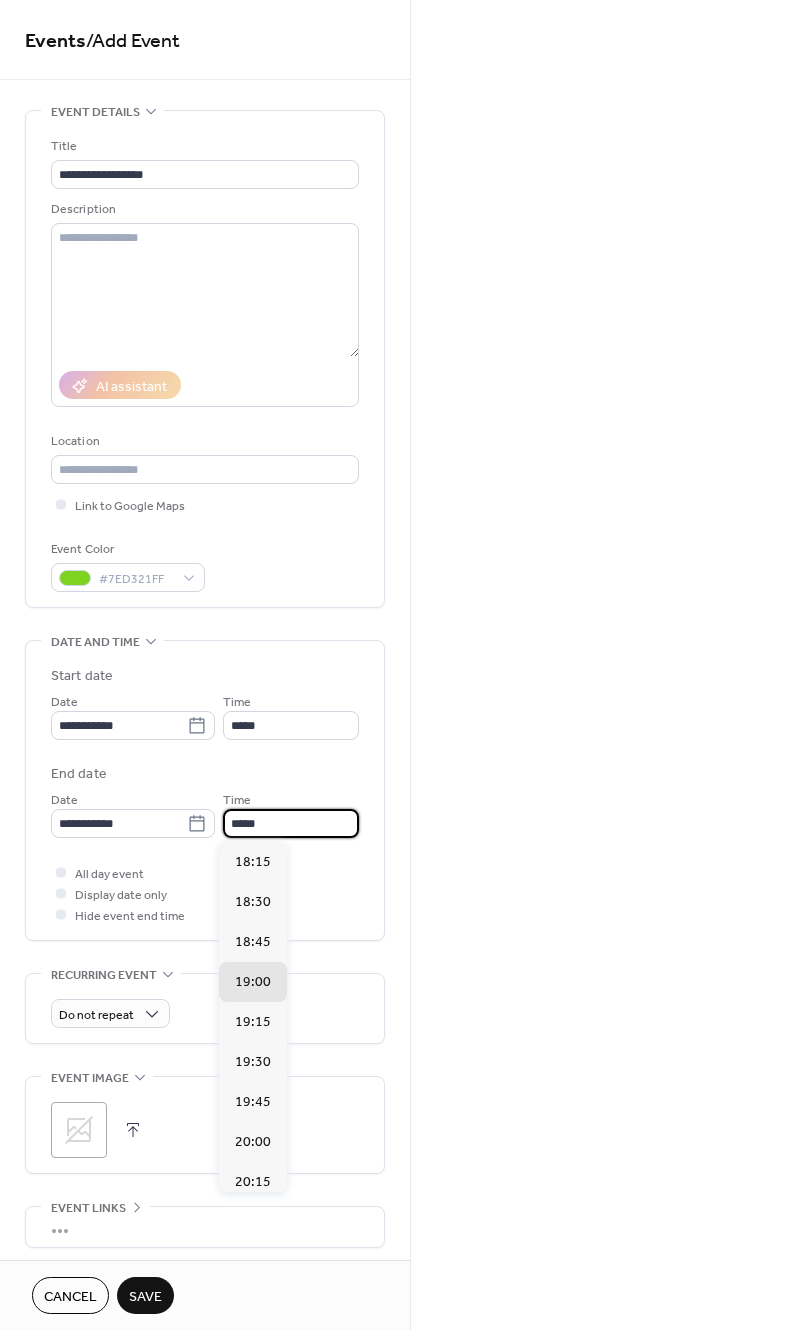 click on "*****" at bounding box center [291, 823] 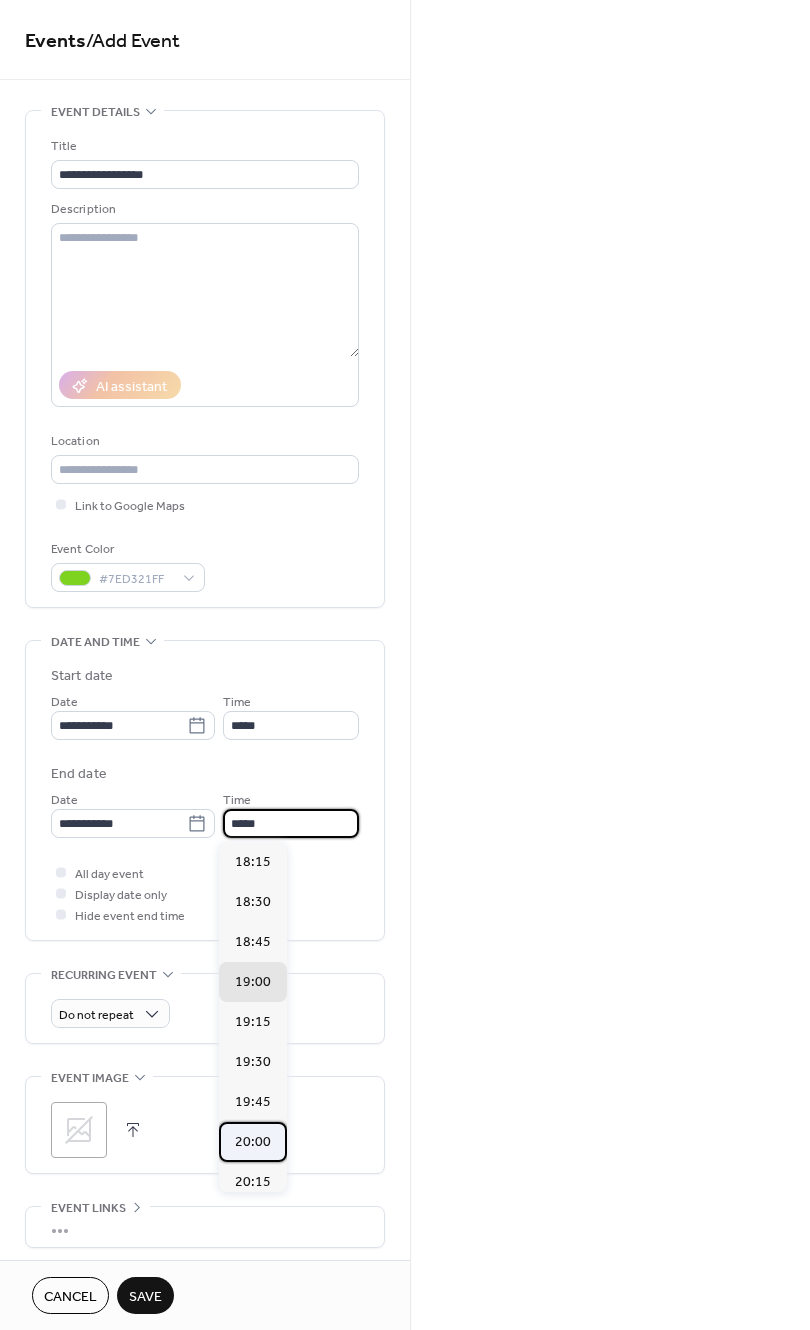 click on "20:00" at bounding box center [253, 1142] 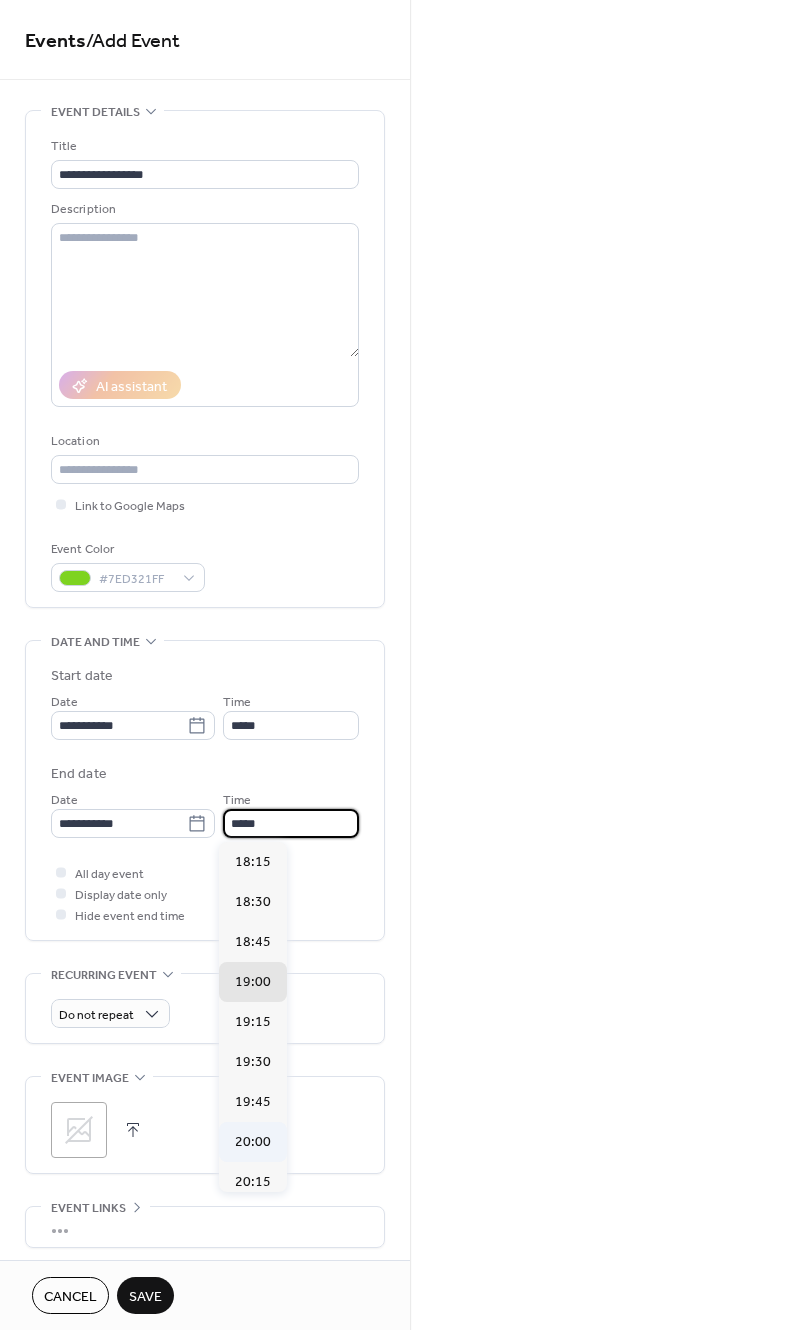 type on "*****" 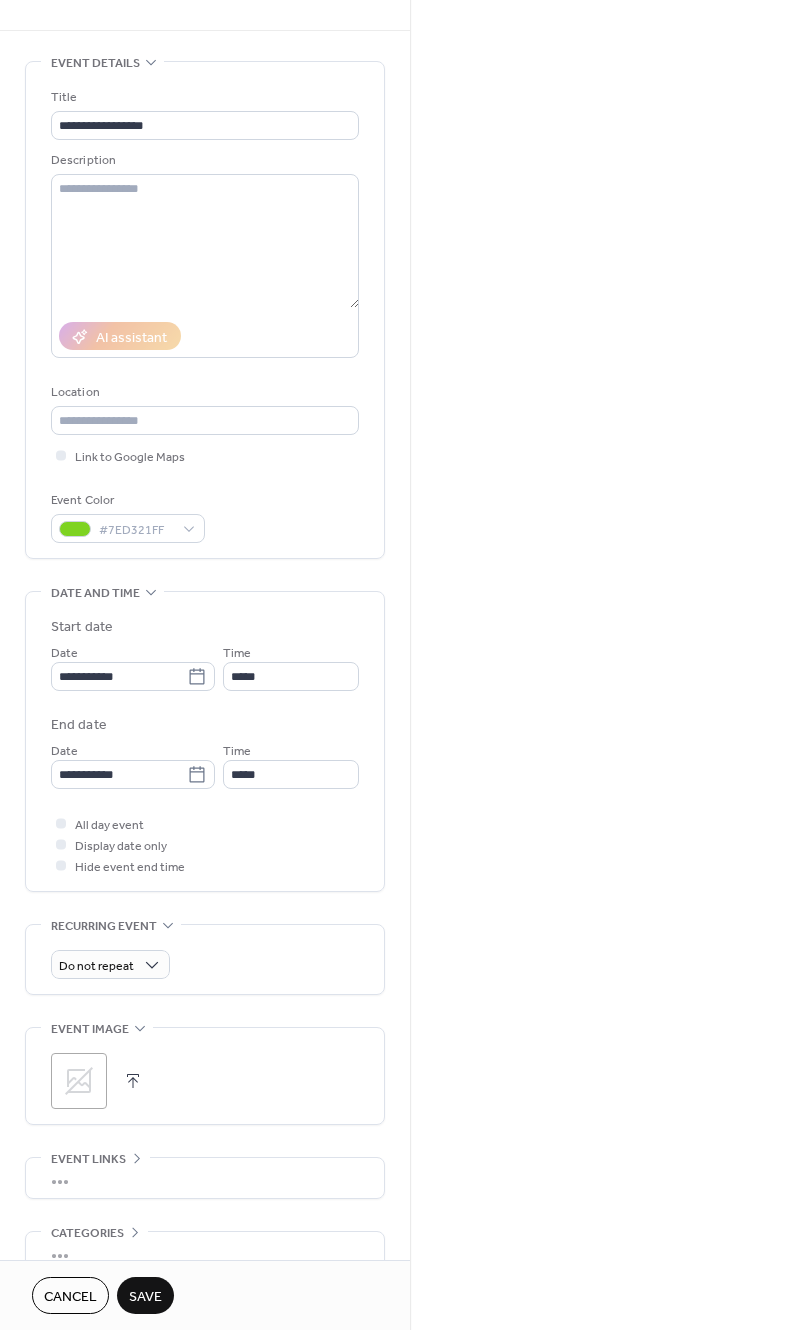scroll, scrollTop: 73, scrollLeft: 0, axis: vertical 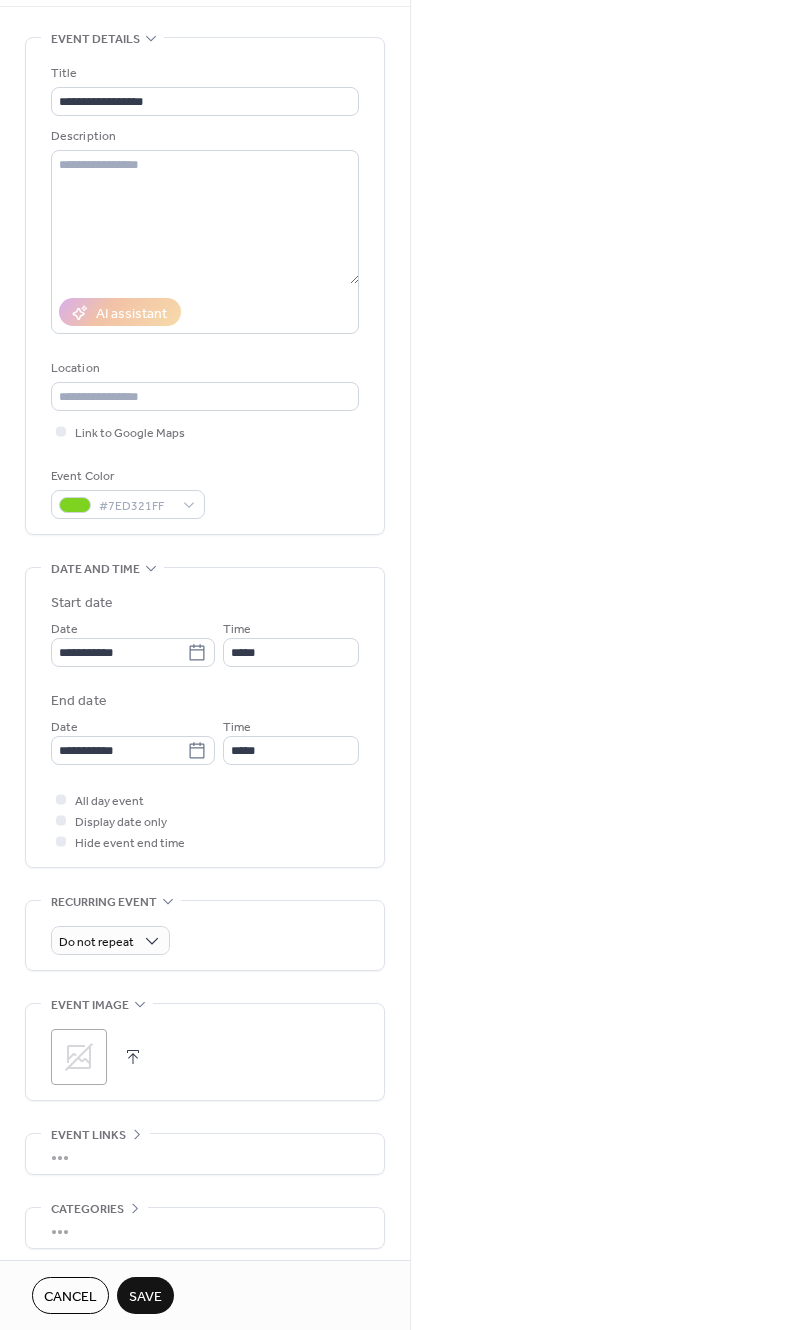 click on "Save" at bounding box center (145, 1297) 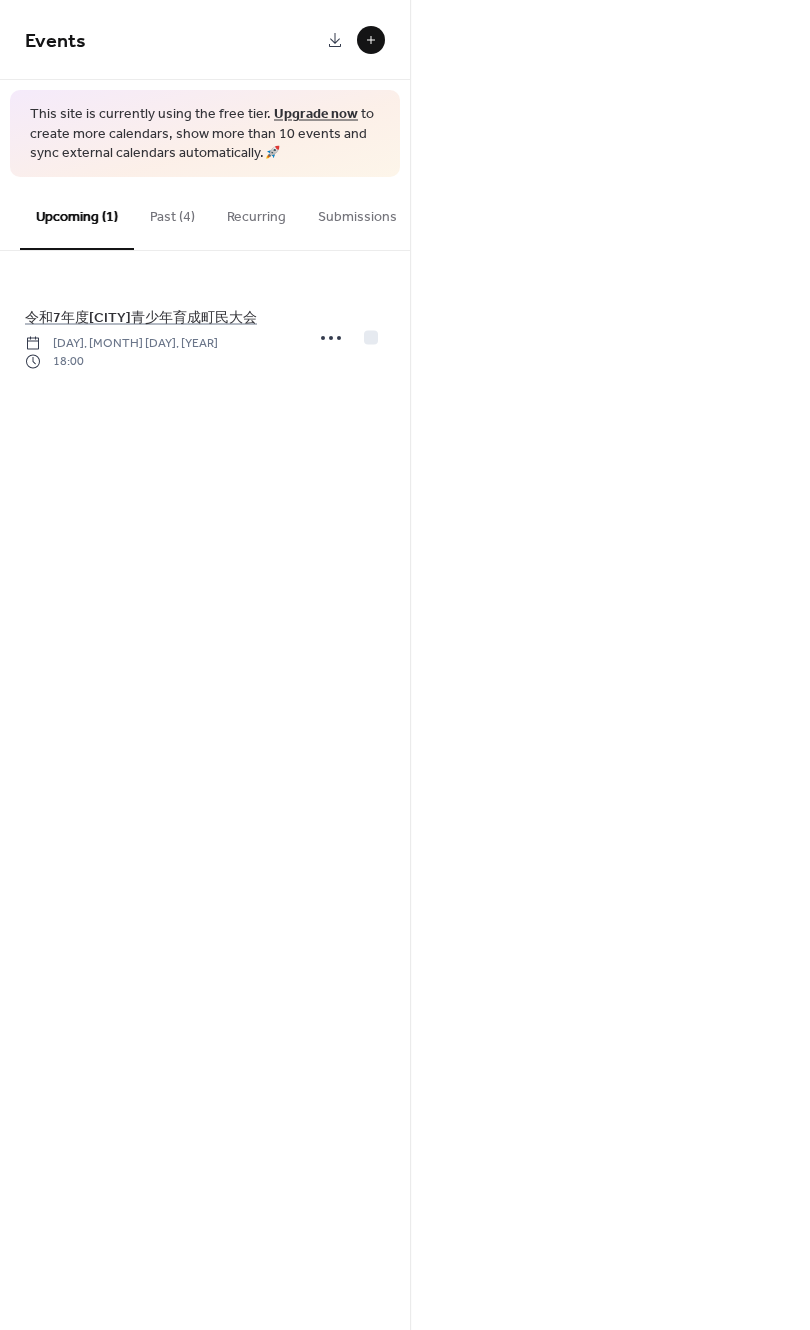 click at bounding box center (371, 40) 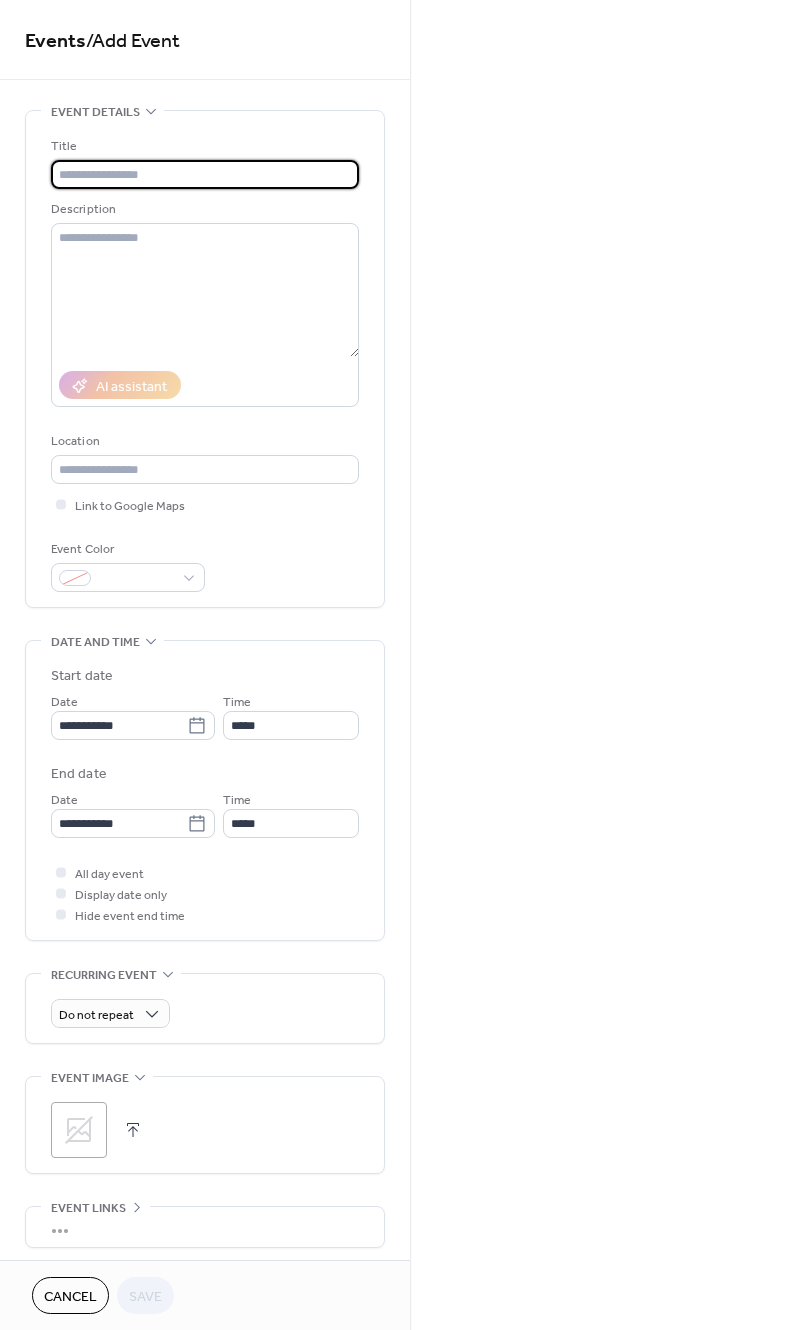 click at bounding box center (205, 174) 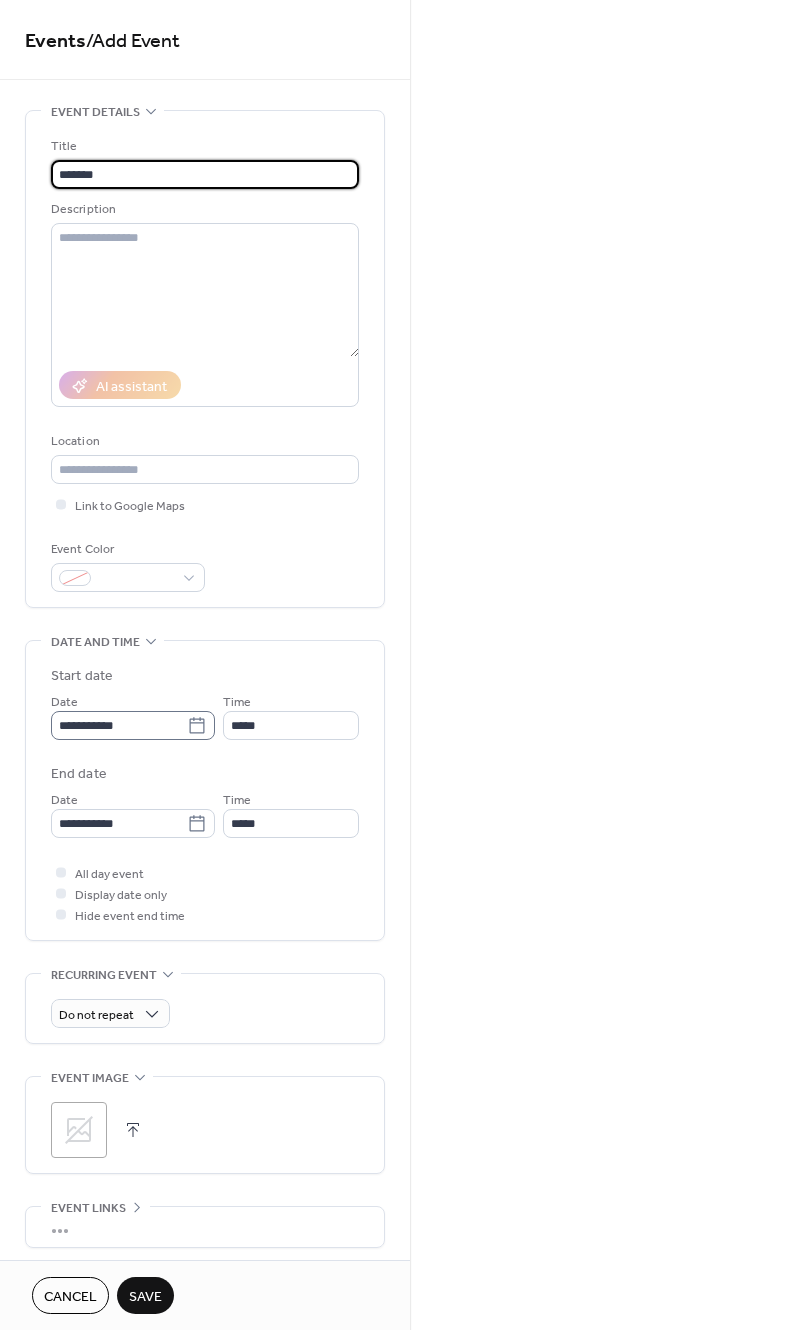 type on "*******" 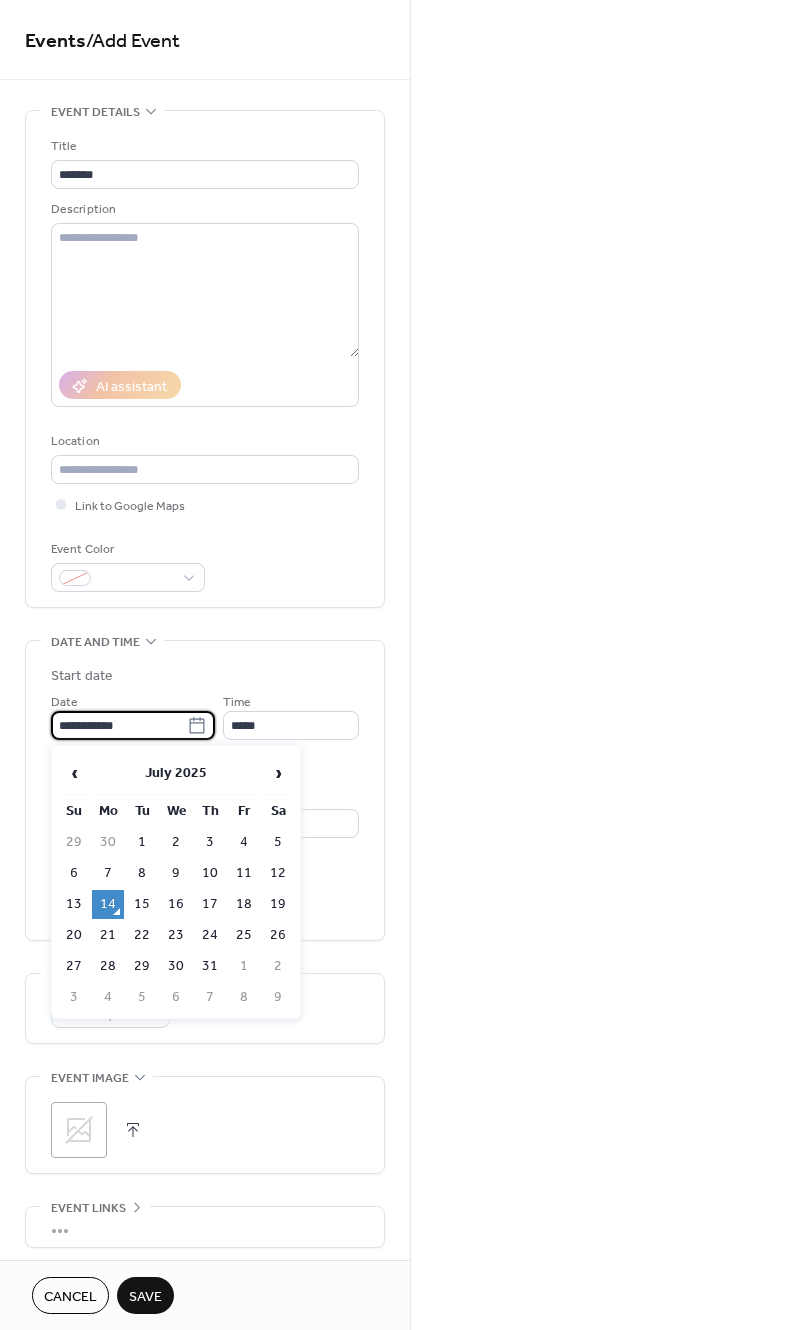 click on "**********" at bounding box center [119, 725] 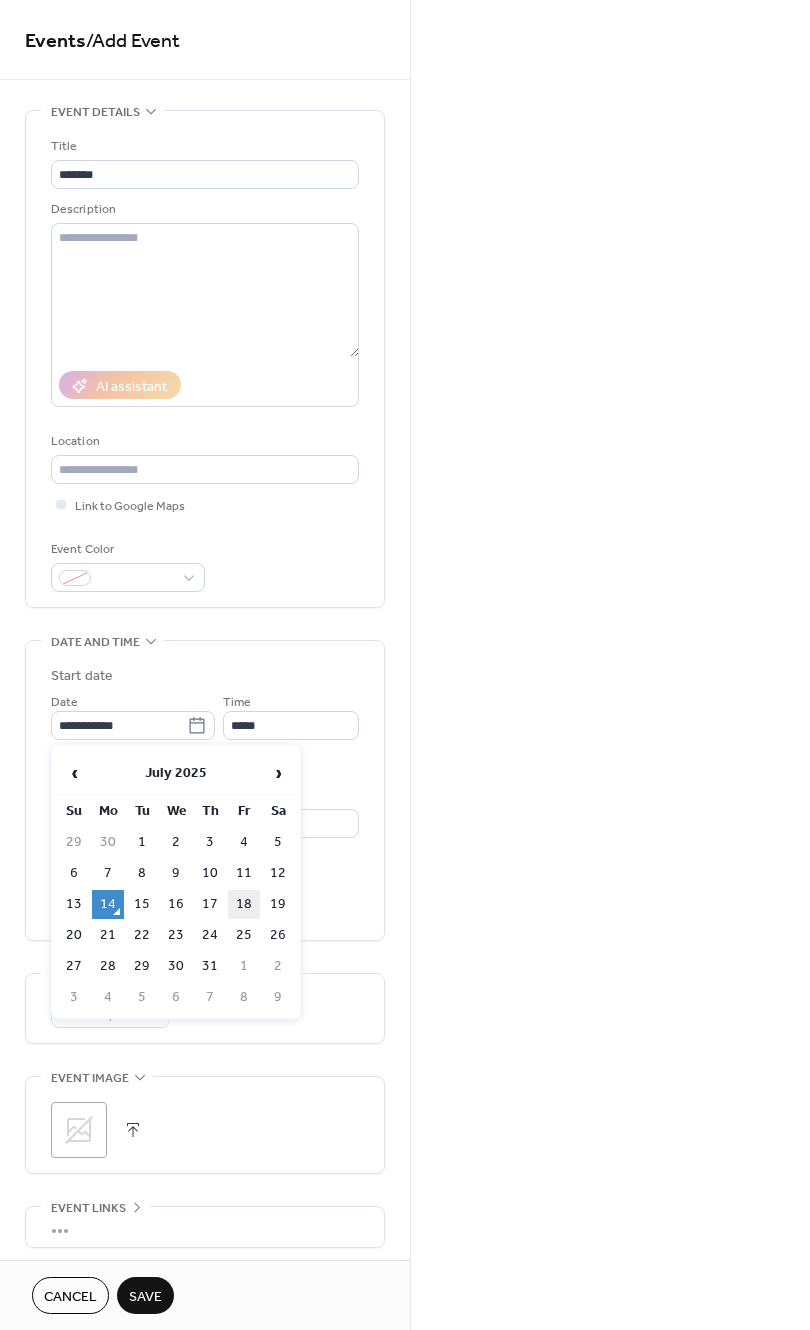click on "18" at bounding box center (244, 904) 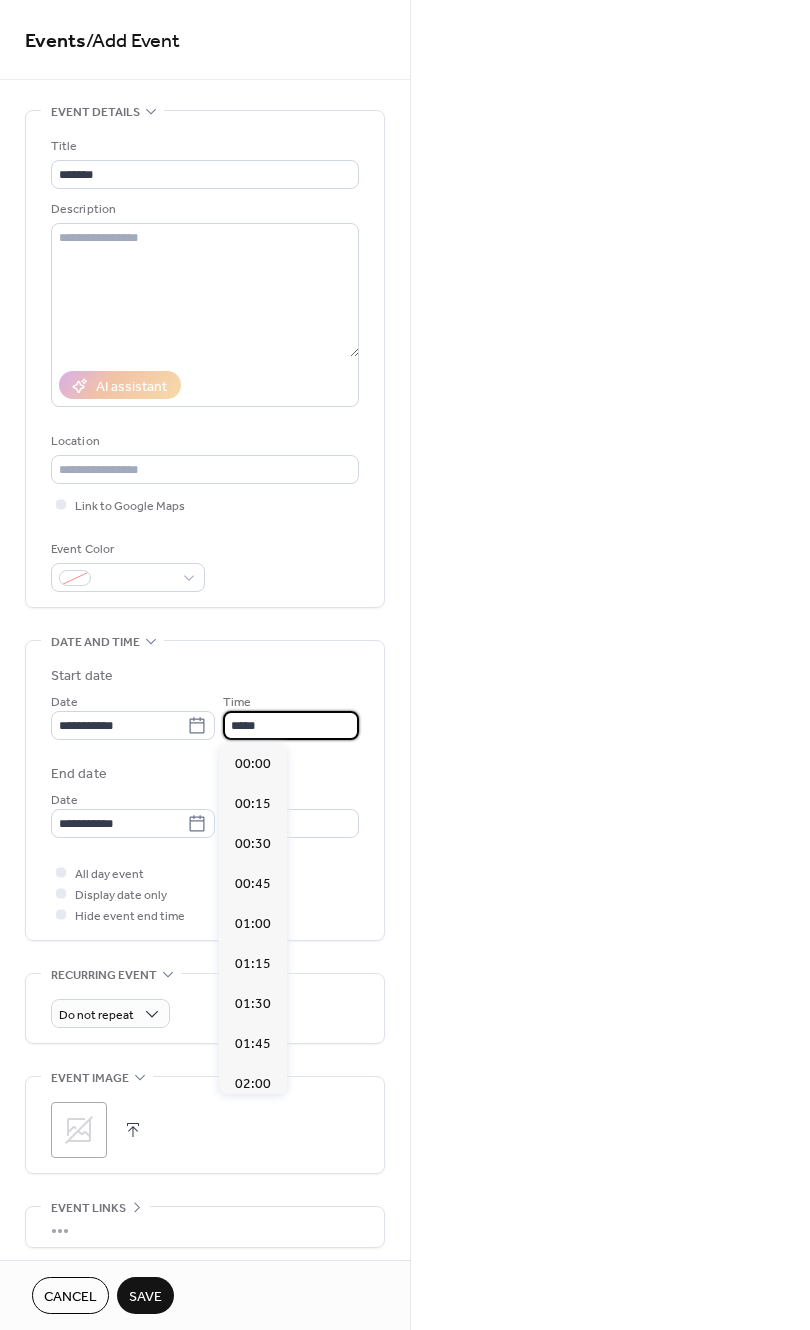 click on "*****" at bounding box center (291, 725) 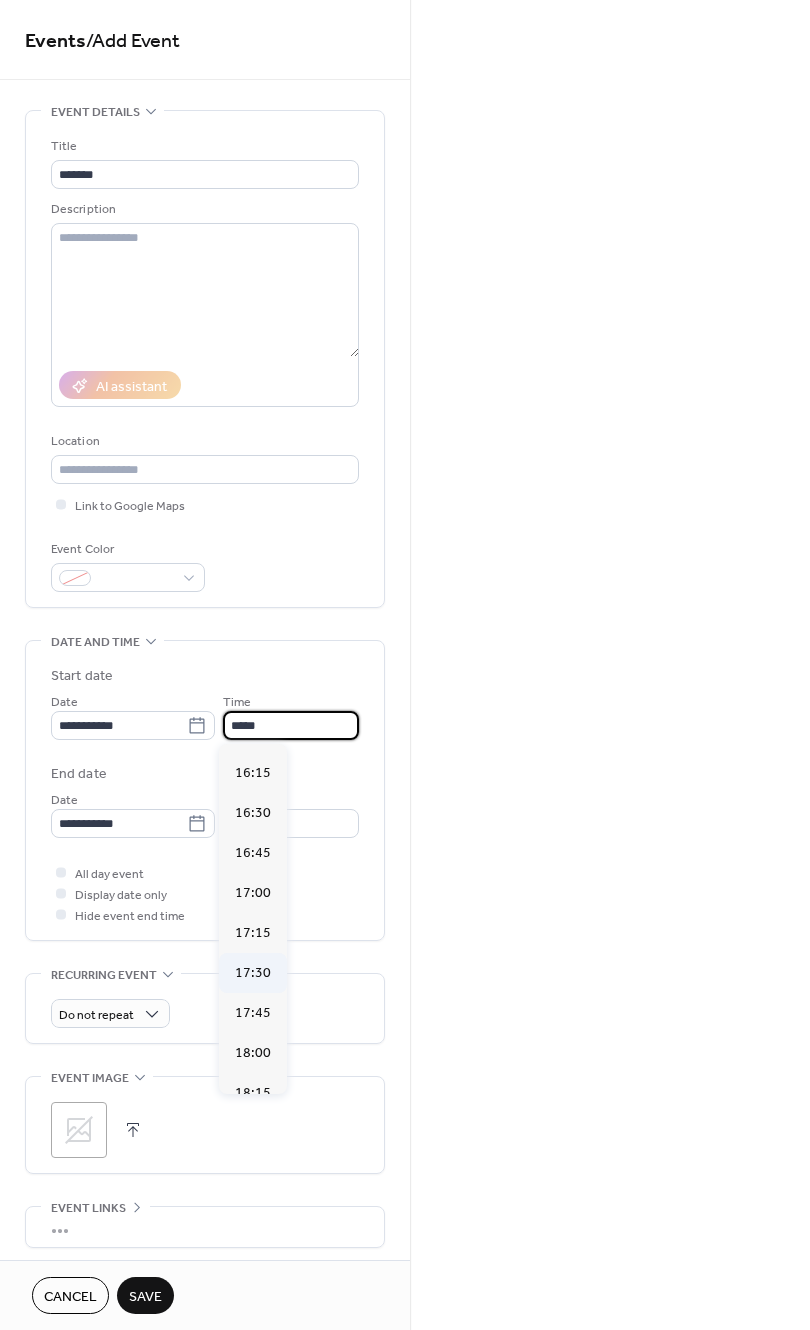 scroll, scrollTop: 3221, scrollLeft: 0, axis: vertical 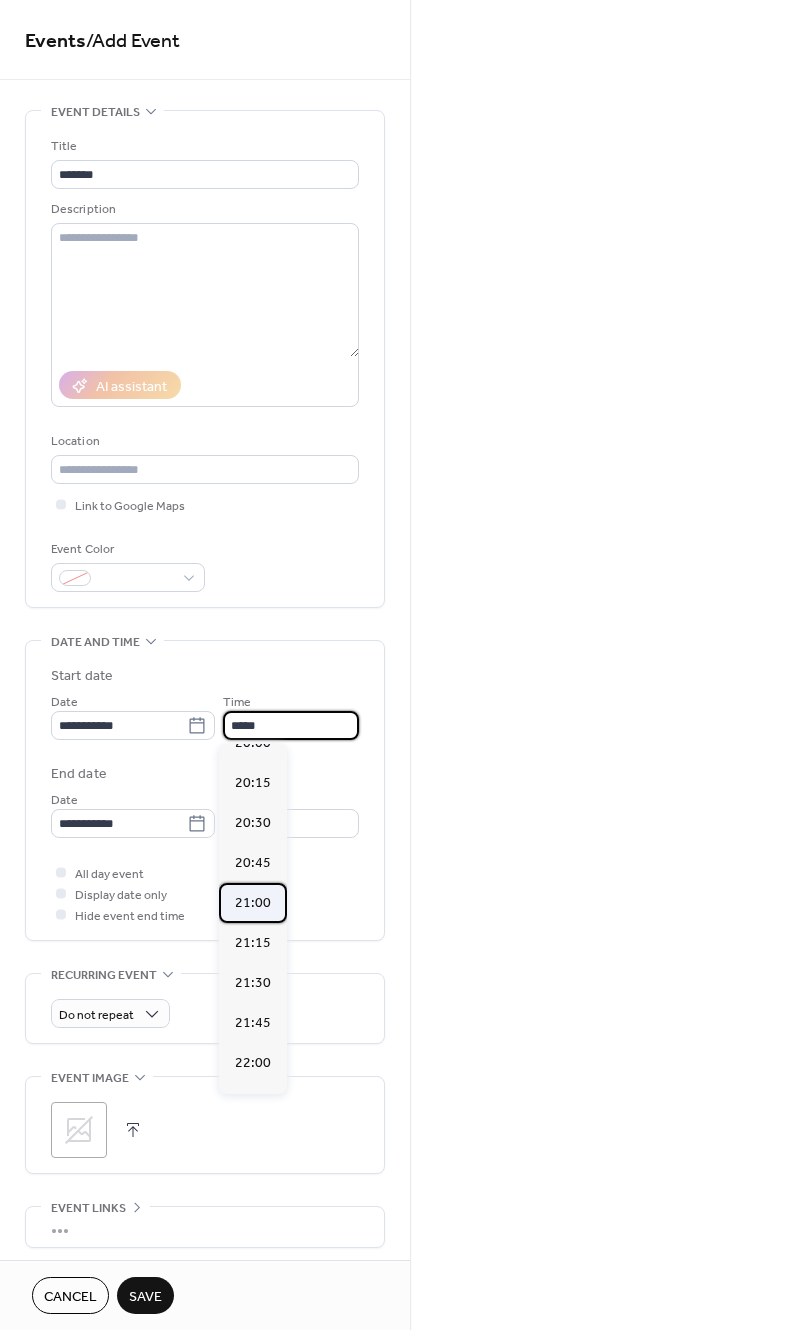 click on "21:00" at bounding box center [253, 903] 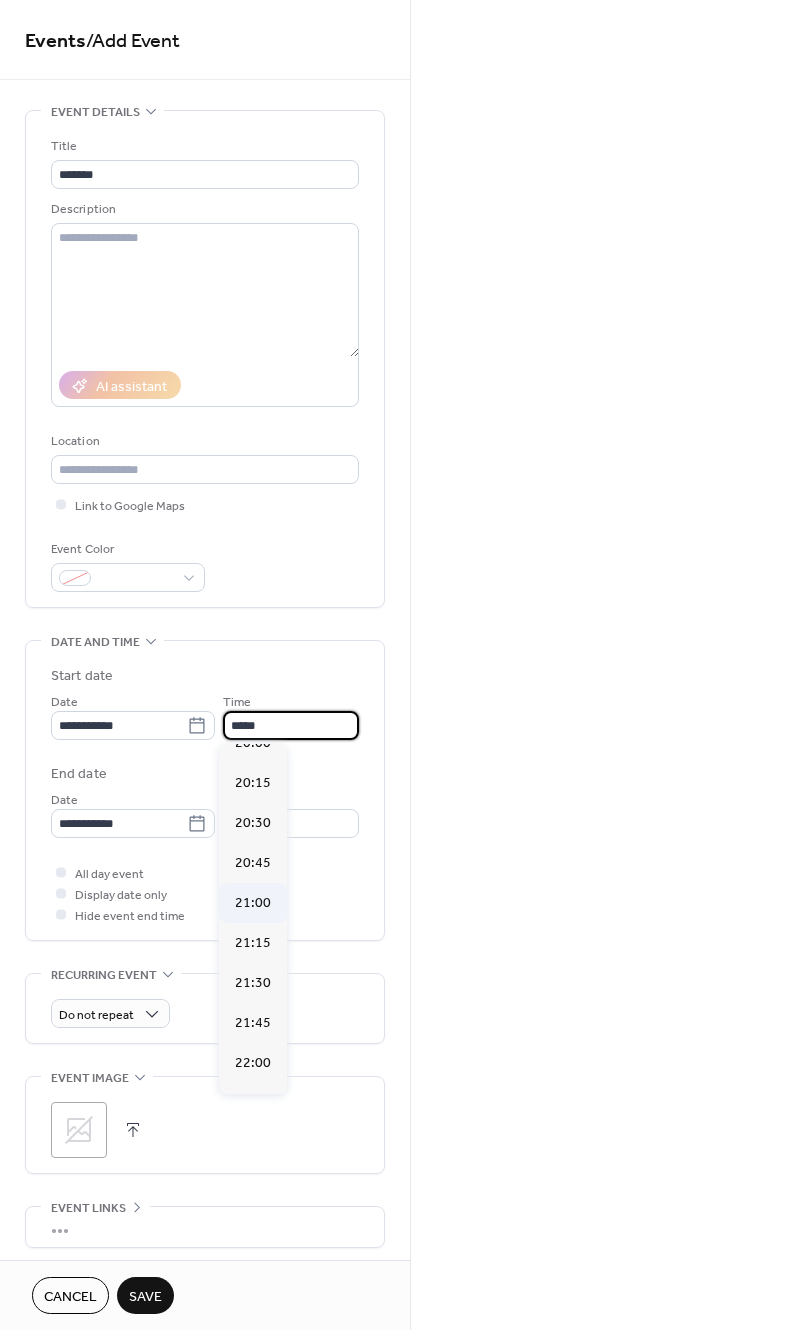 type on "*****" 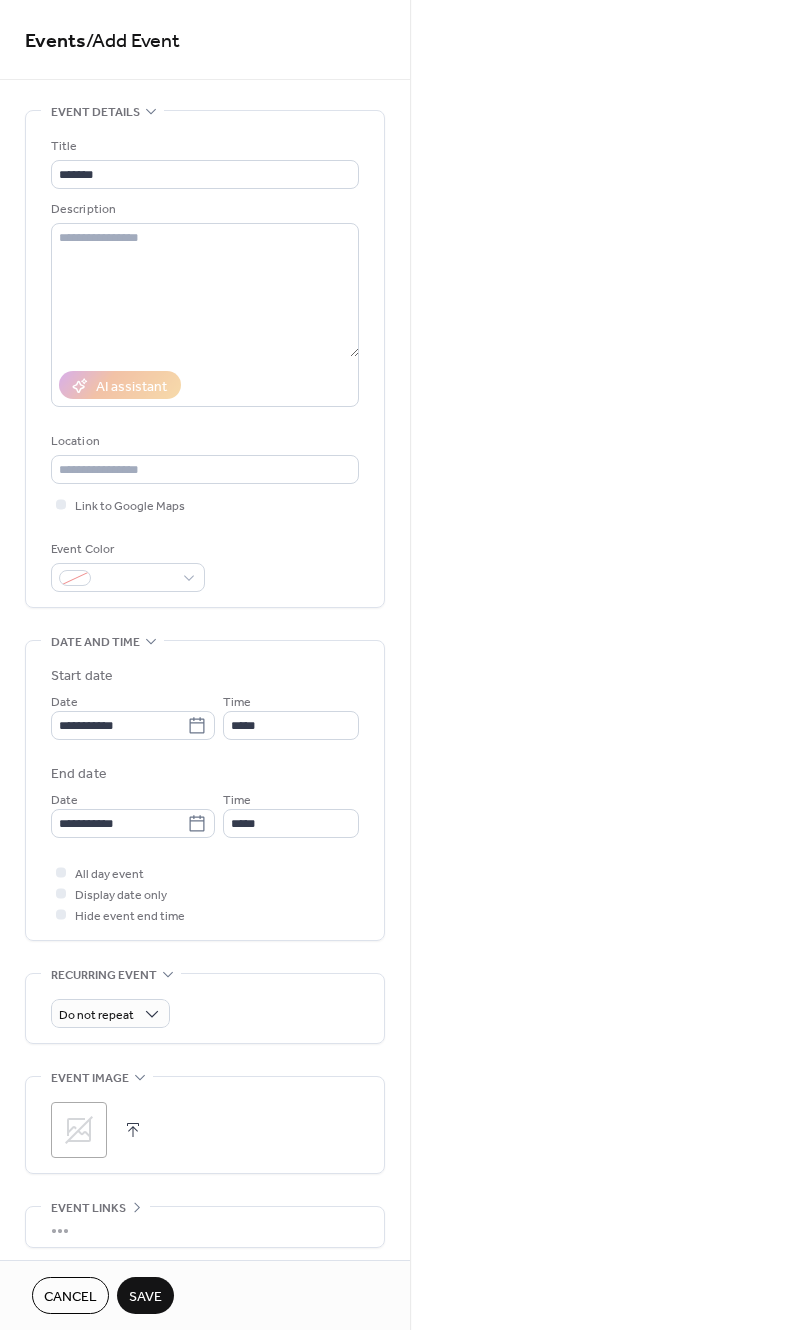 click on "Save" at bounding box center [145, 1297] 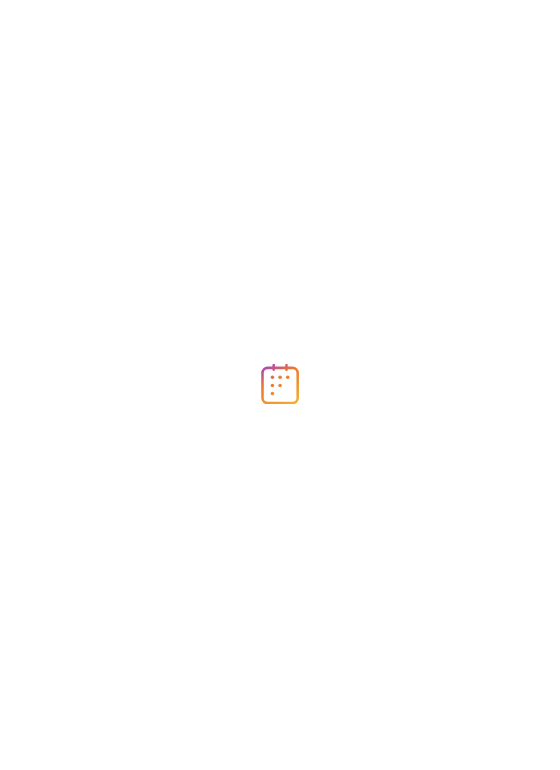 scroll, scrollTop: 0, scrollLeft: 0, axis: both 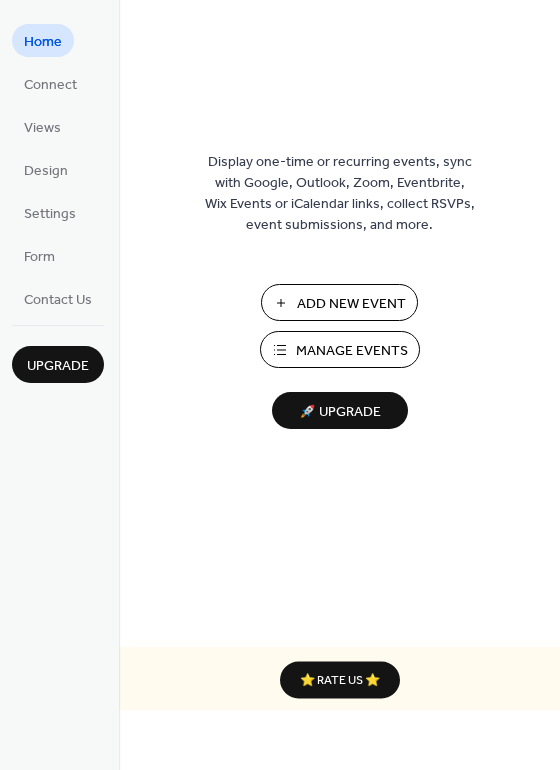 click on "Add New Event" at bounding box center [351, 304] 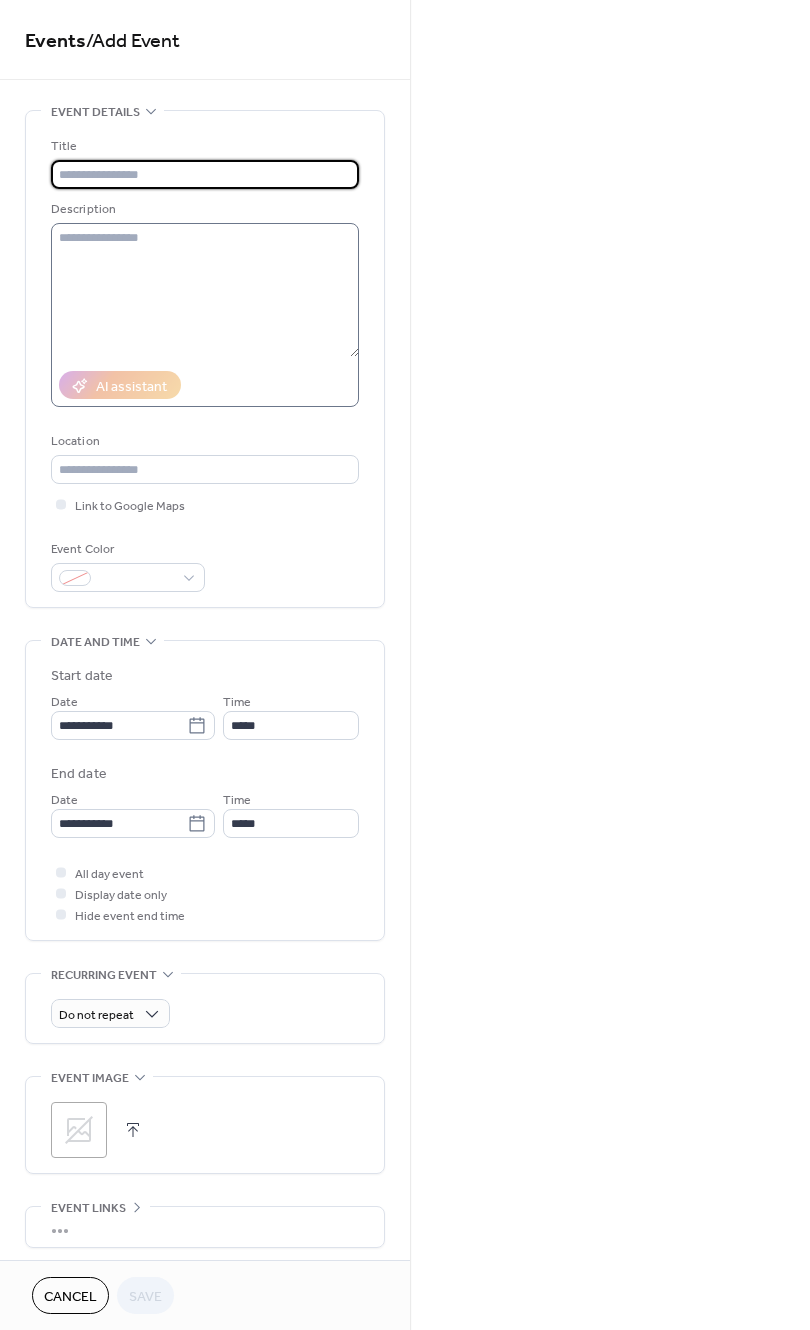 scroll, scrollTop: 0, scrollLeft: 0, axis: both 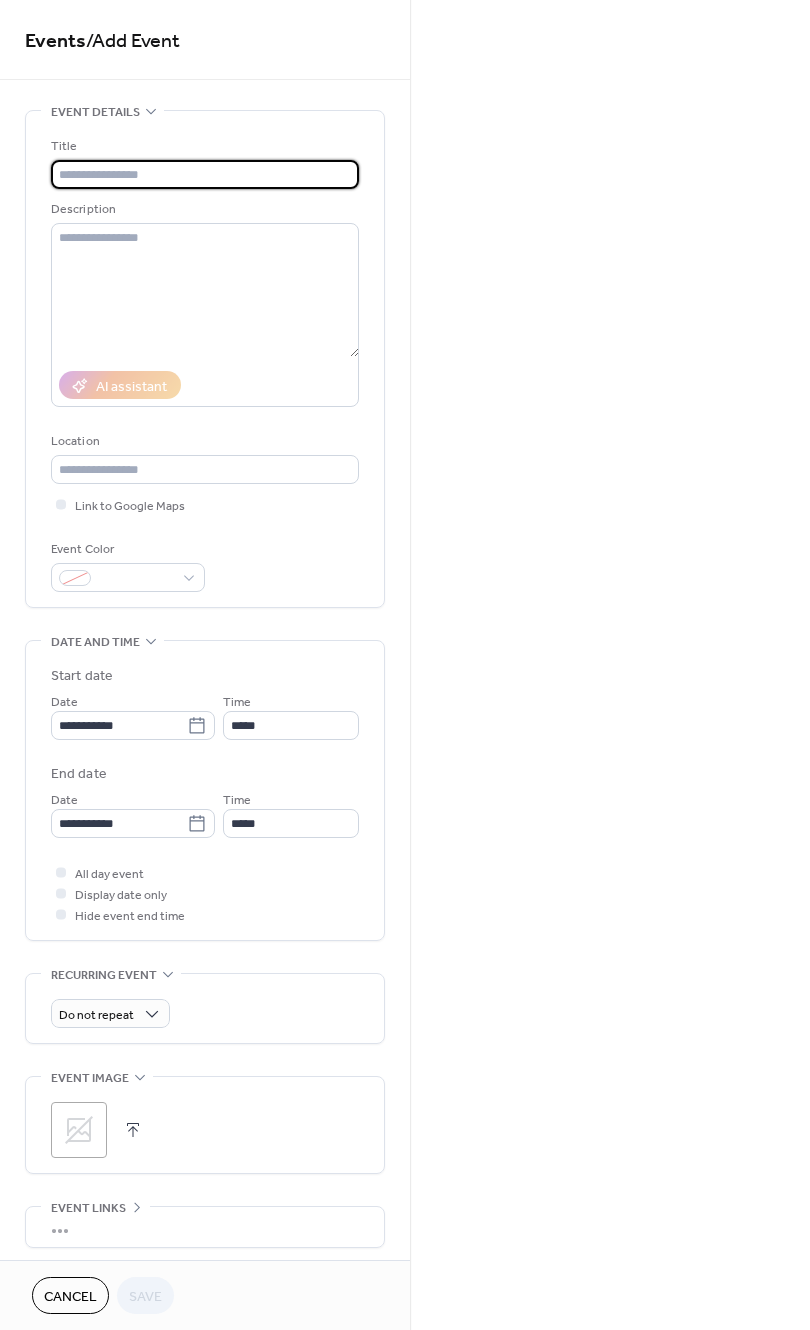 click at bounding box center (205, 174) 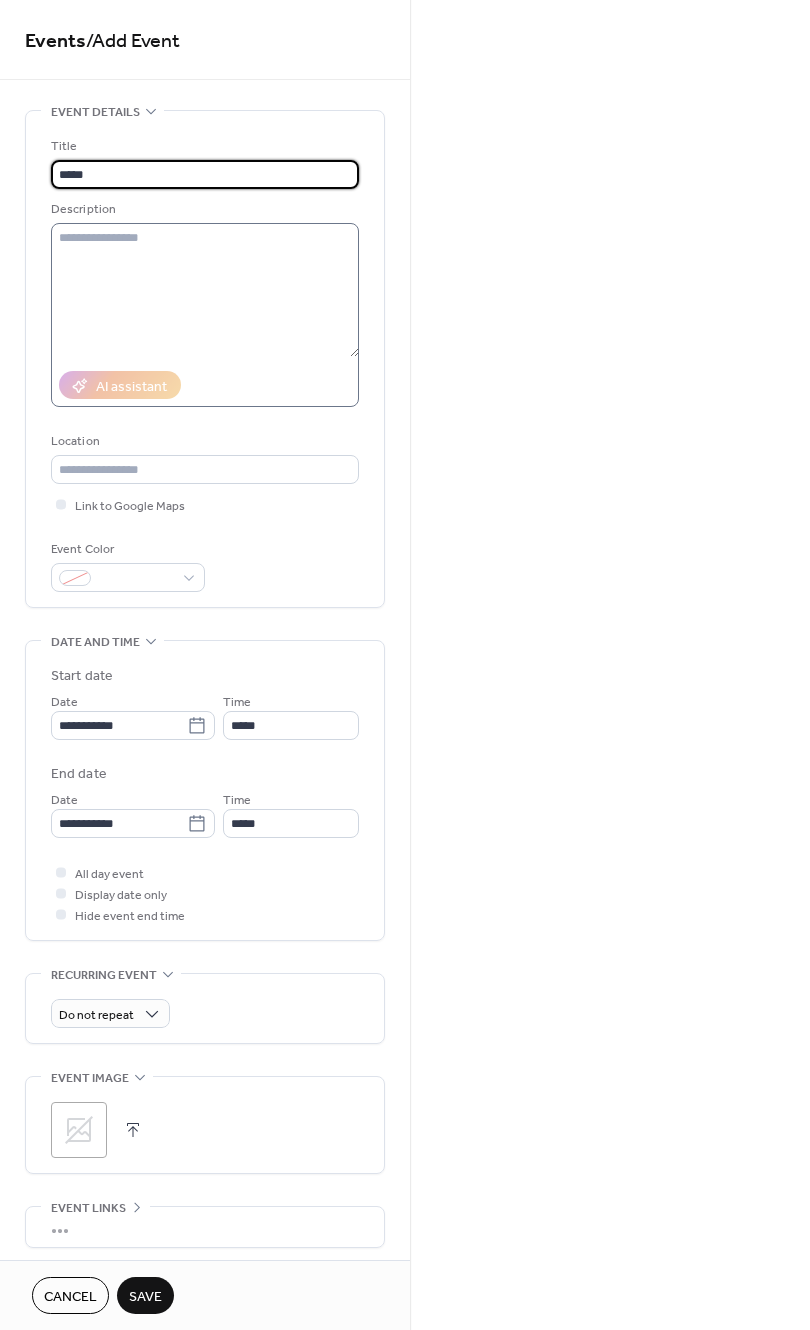 type on "*****" 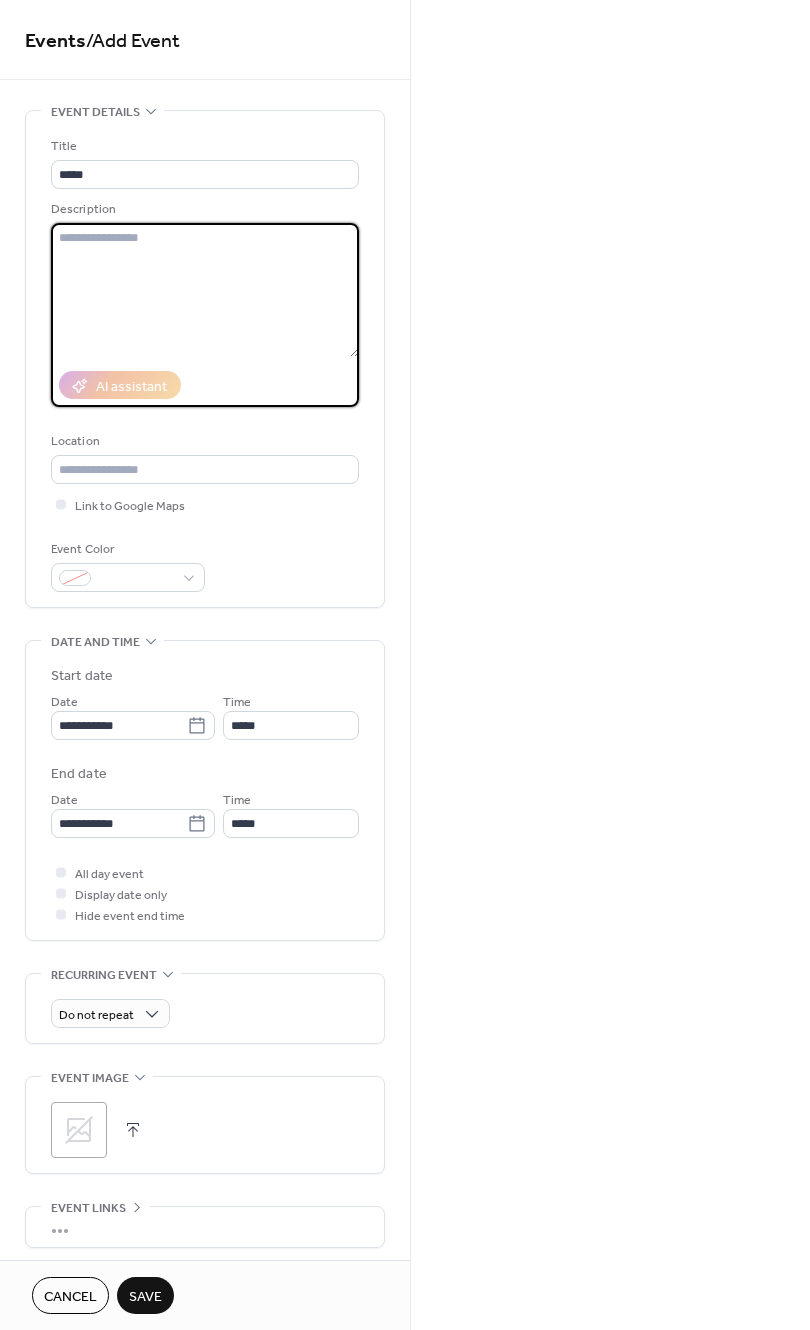 click at bounding box center [205, 290] 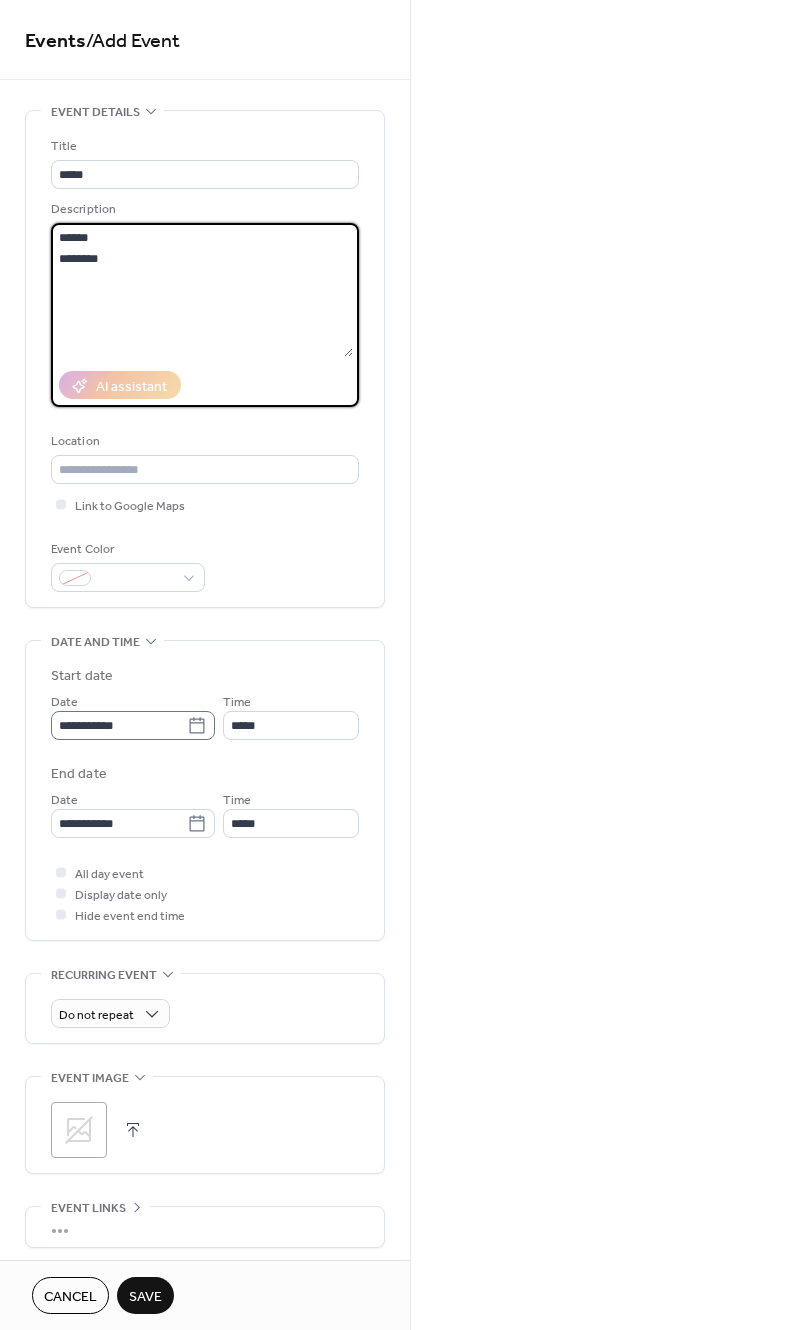 type on "******
********" 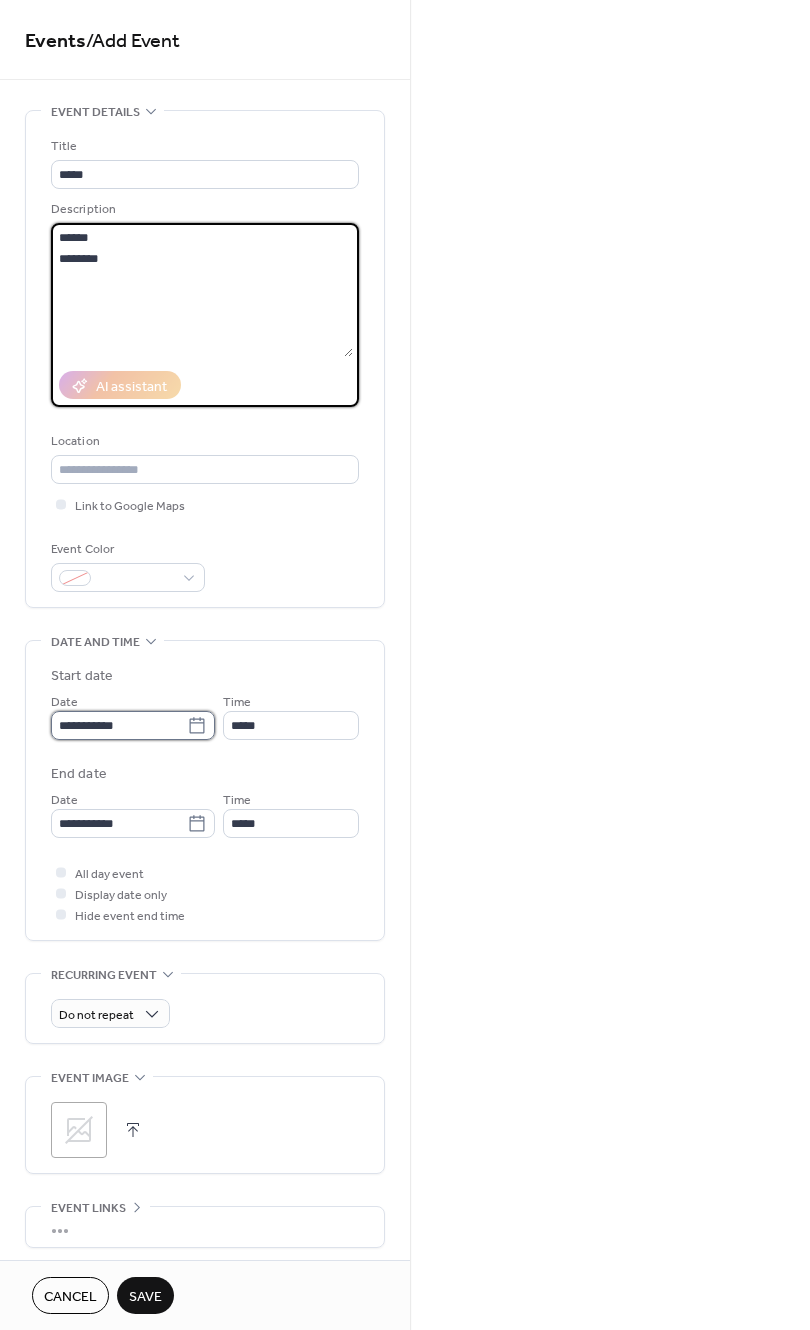 click on "**********" at bounding box center [119, 725] 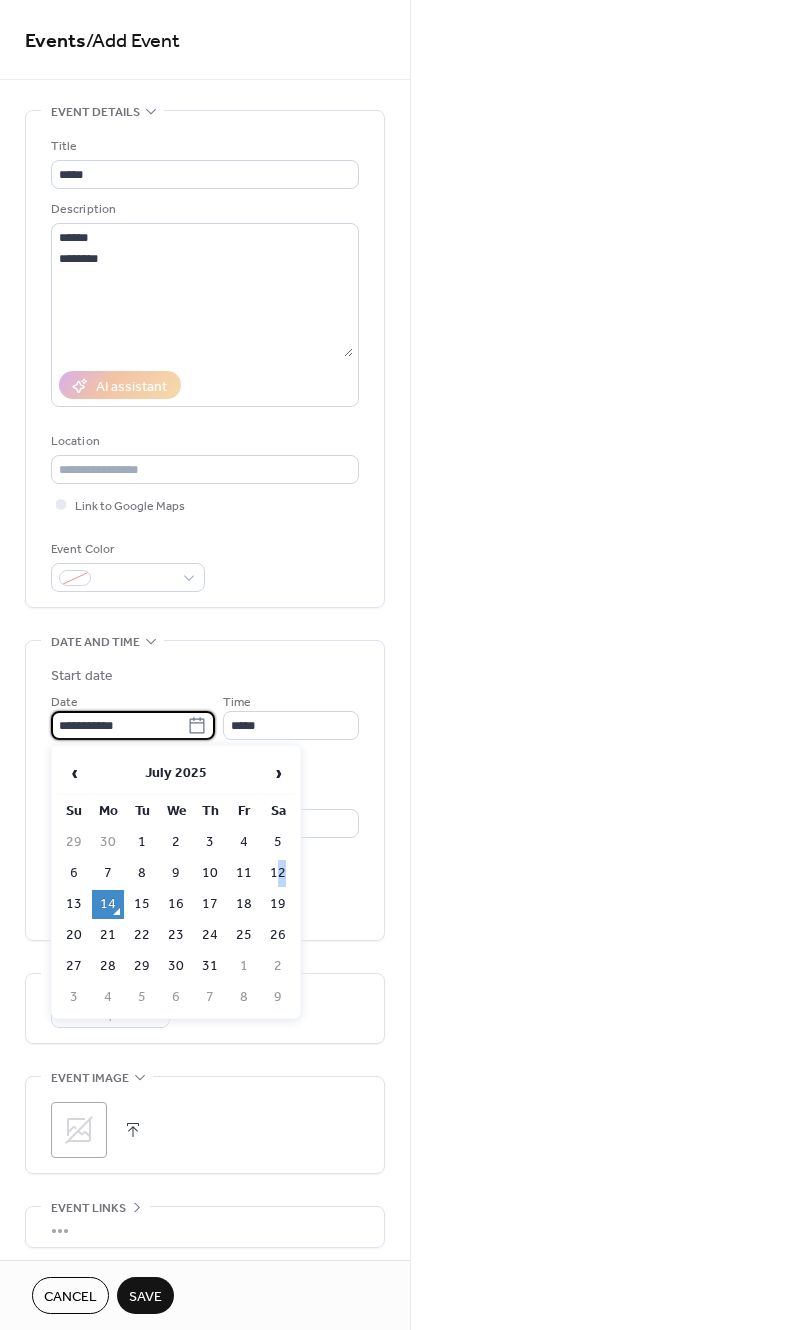 click on "12" at bounding box center [278, 873] 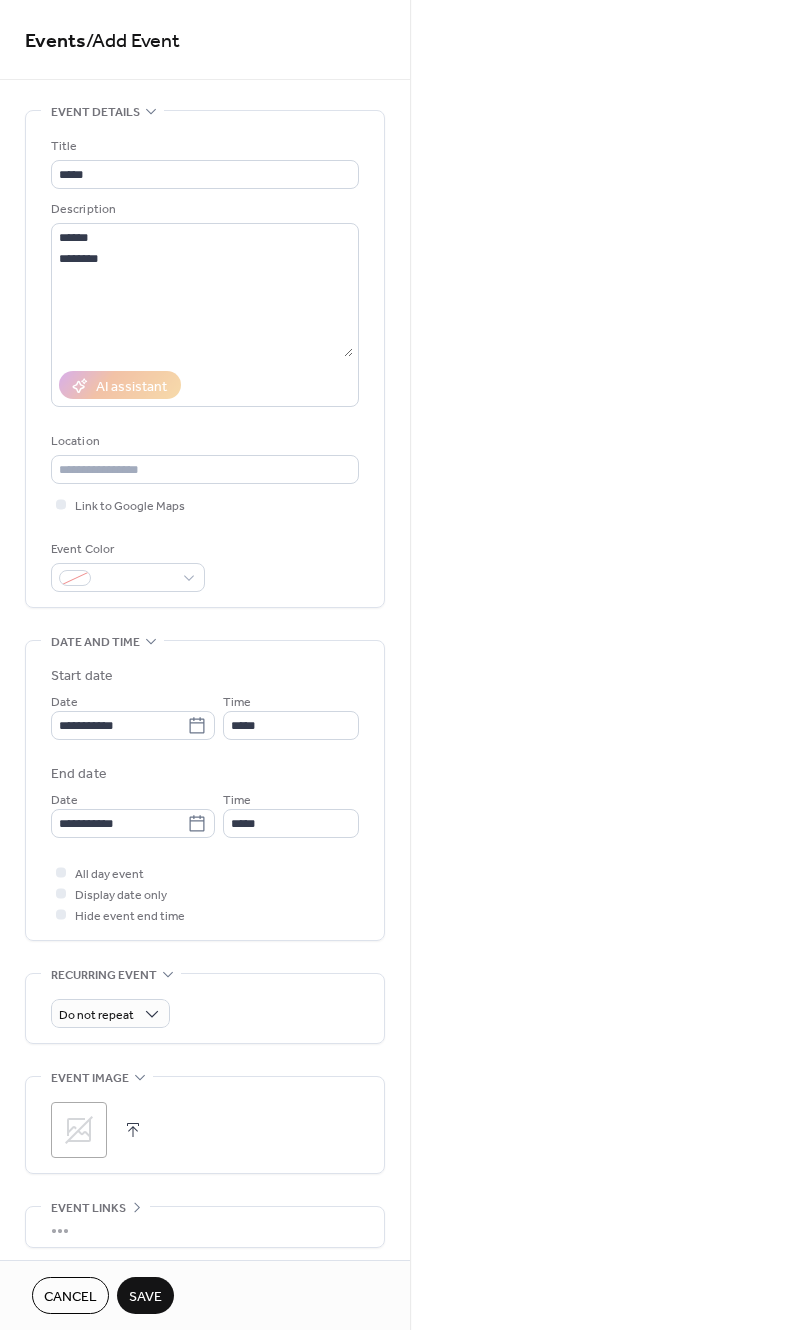 click on "**********" at bounding box center [205, 752] 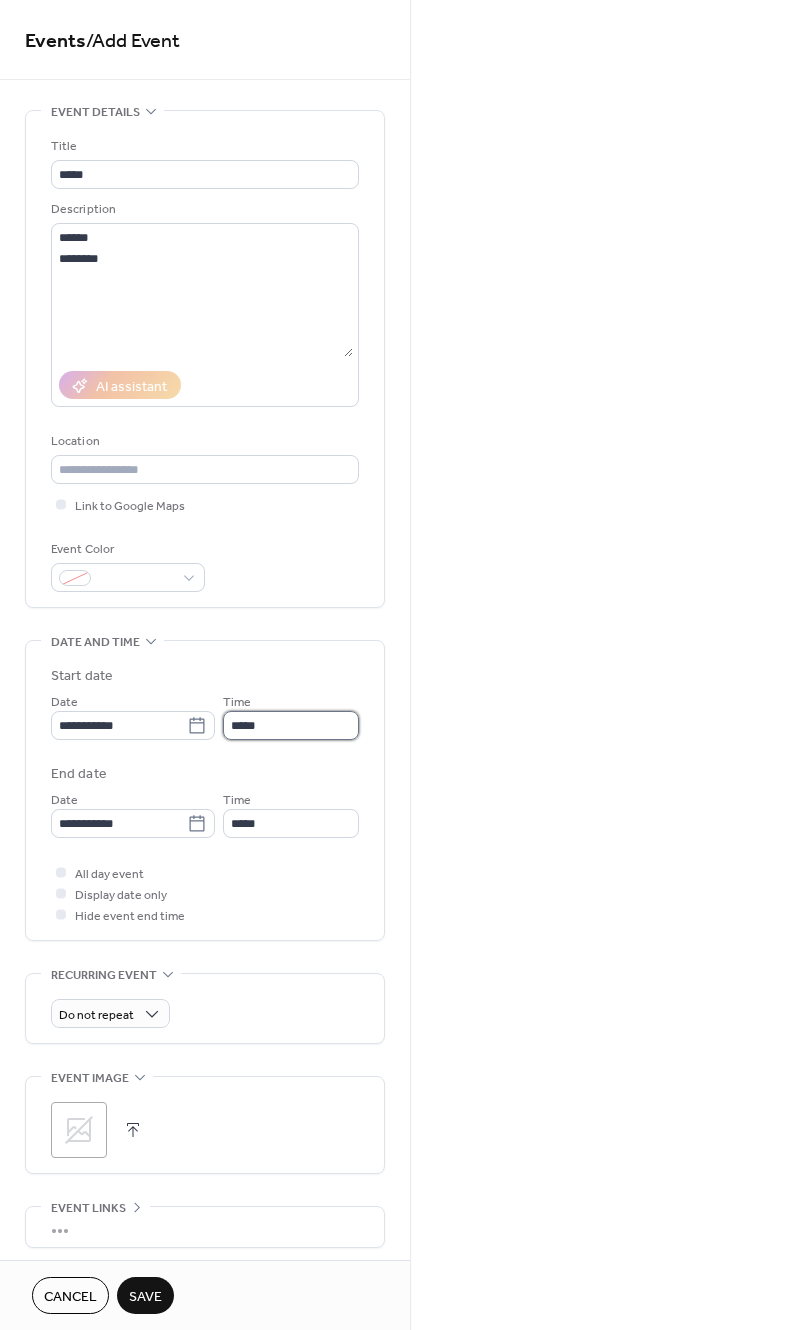 click on "*****" at bounding box center [291, 725] 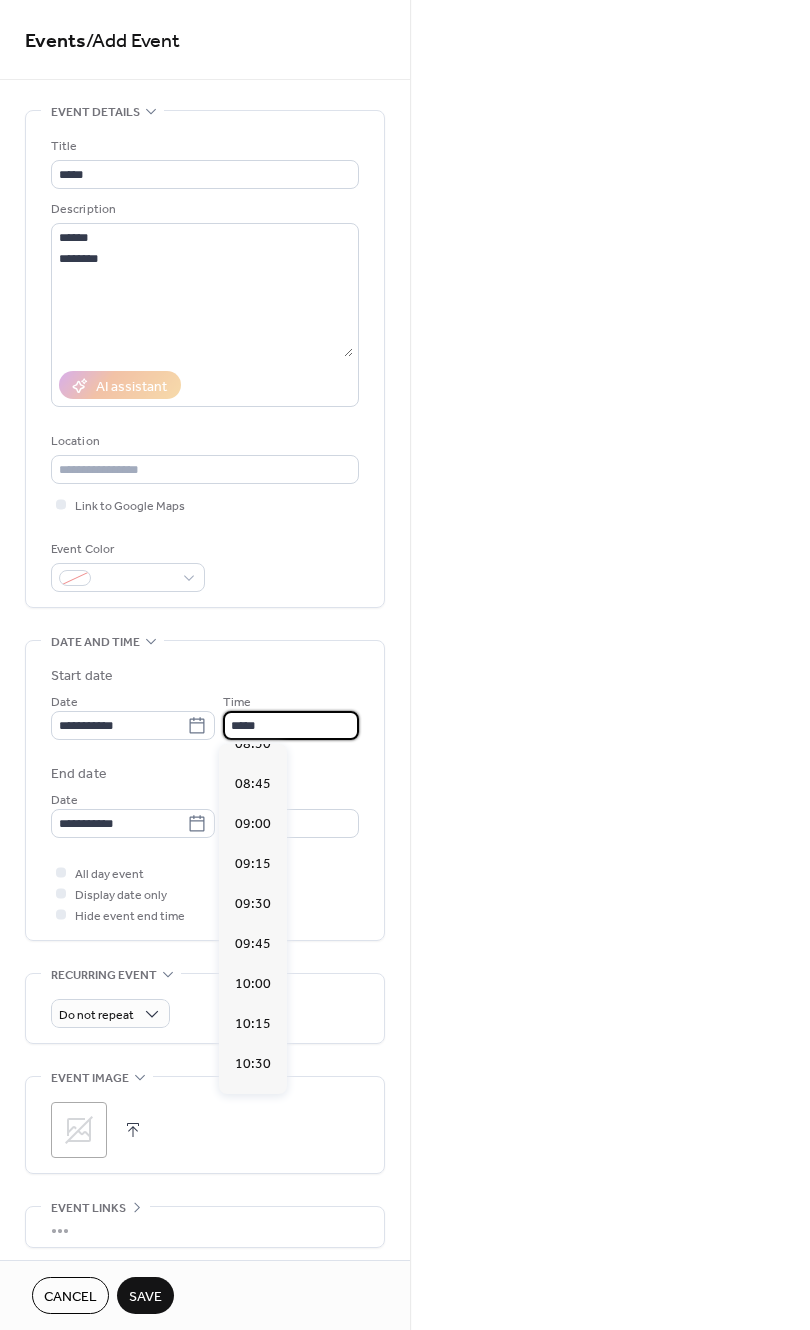 scroll, scrollTop: 1366, scrollLeft: 0, axis: vertical 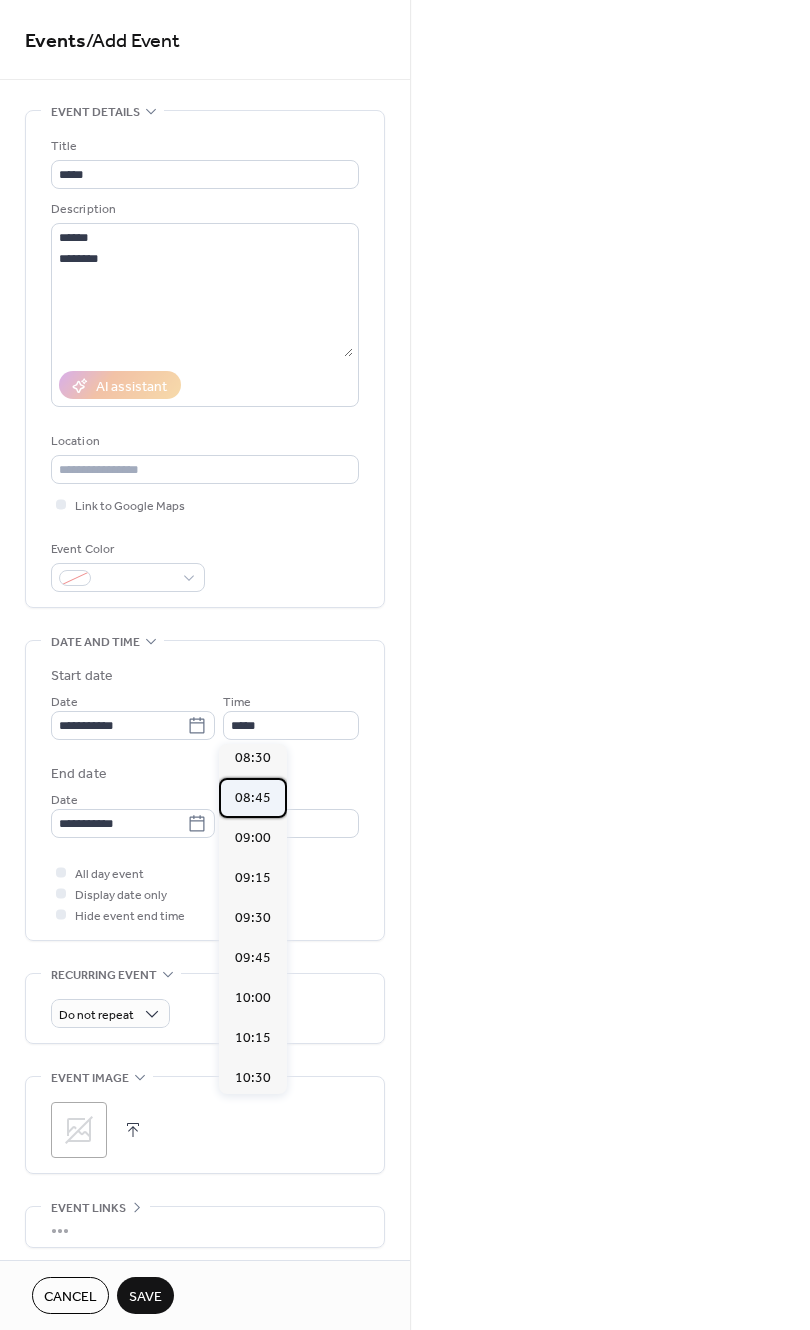 click on "08:45" at bounding box center [253, 798] 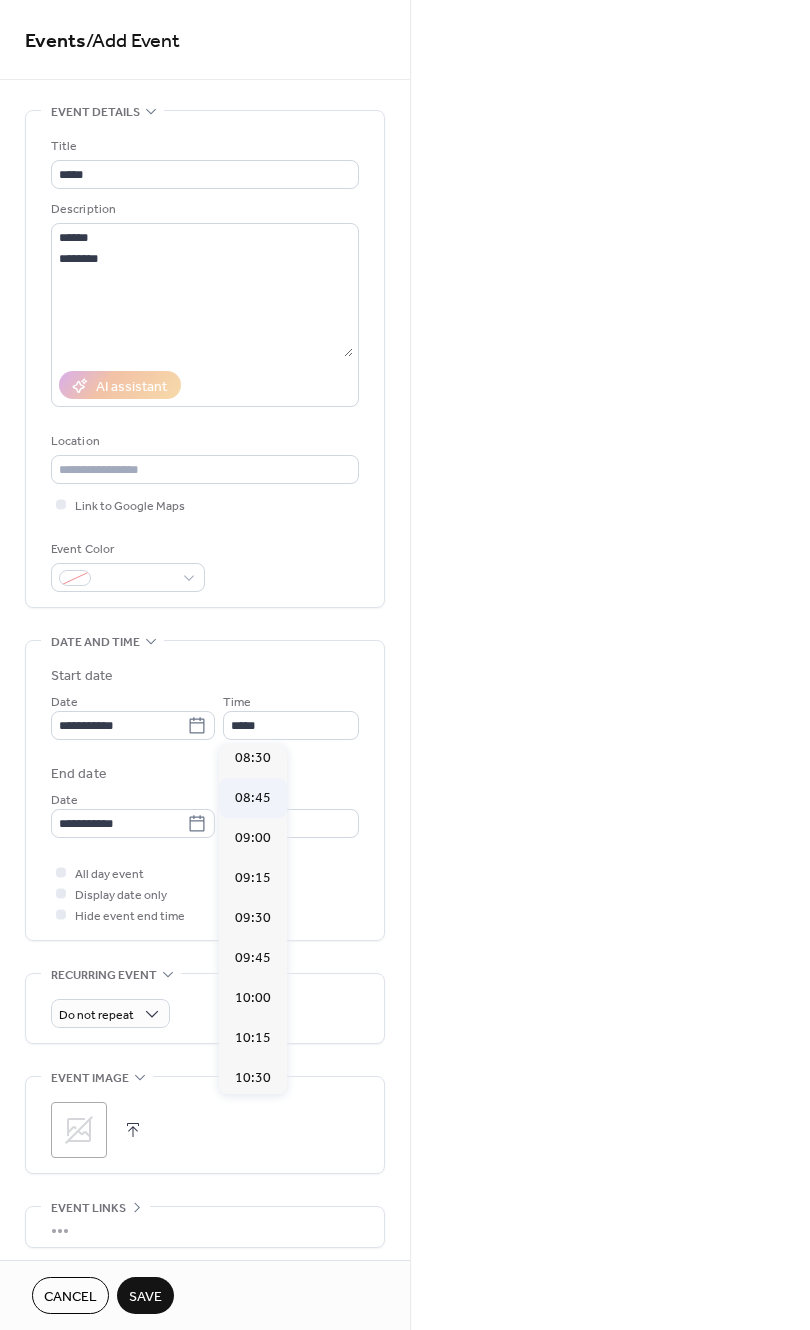 type on "*****" 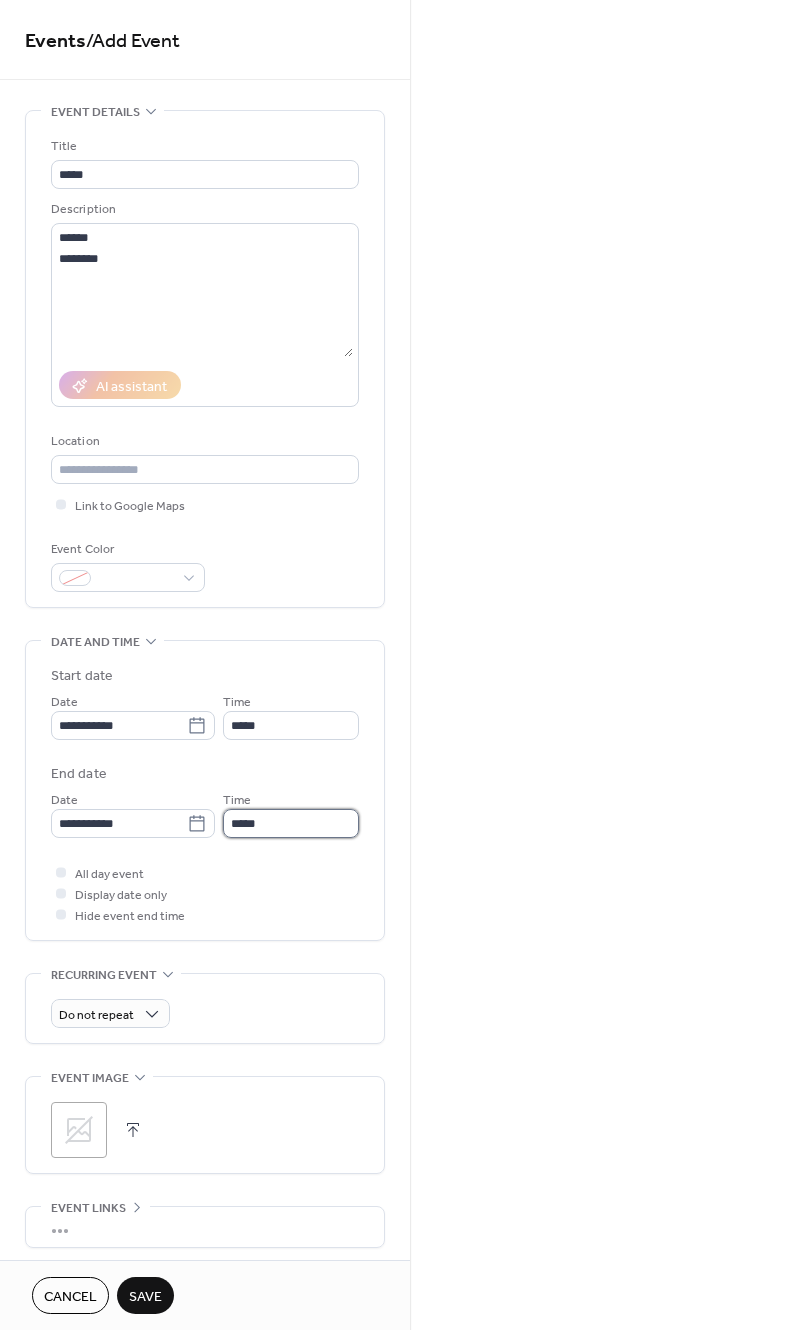 click on "*****" at bounding box center [291, 823] 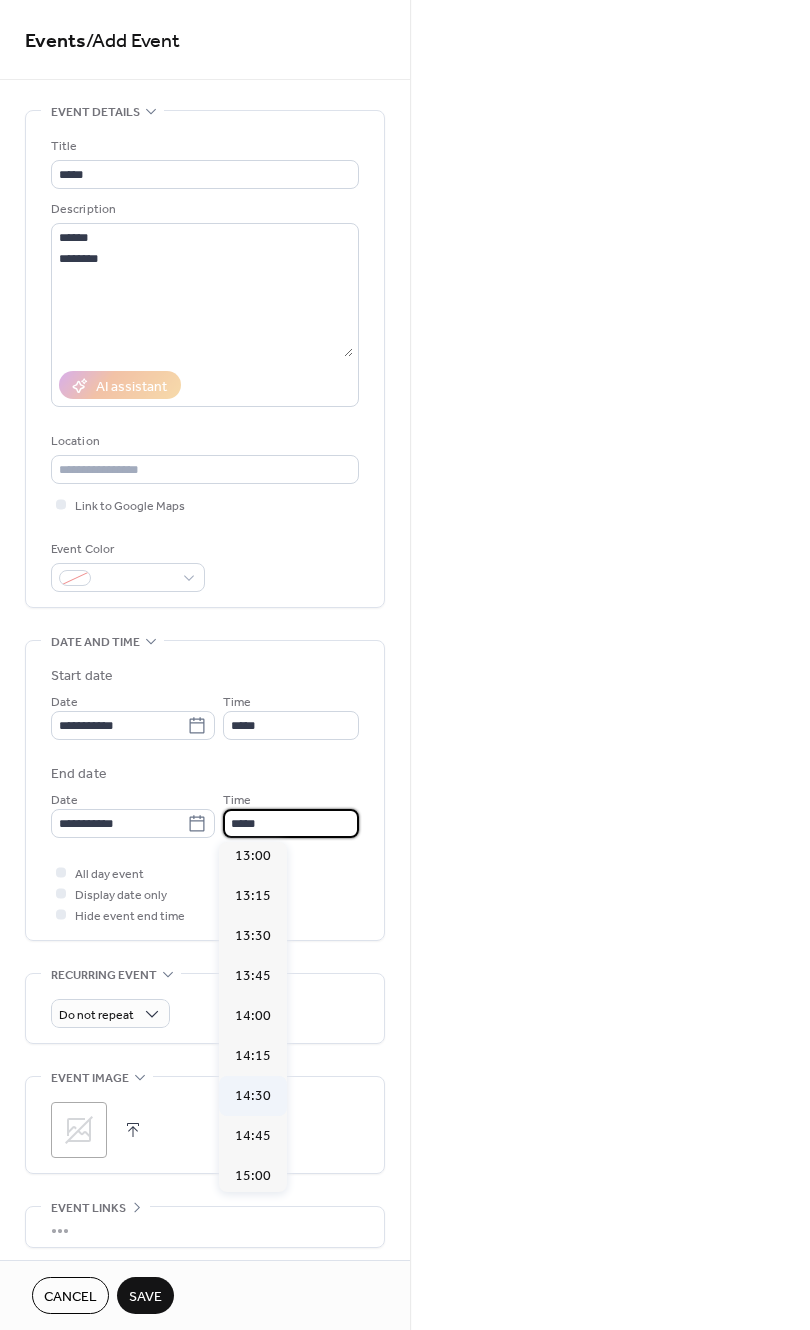scroll, scrollTop: 677, scrollLeft: 0, axis: vertical 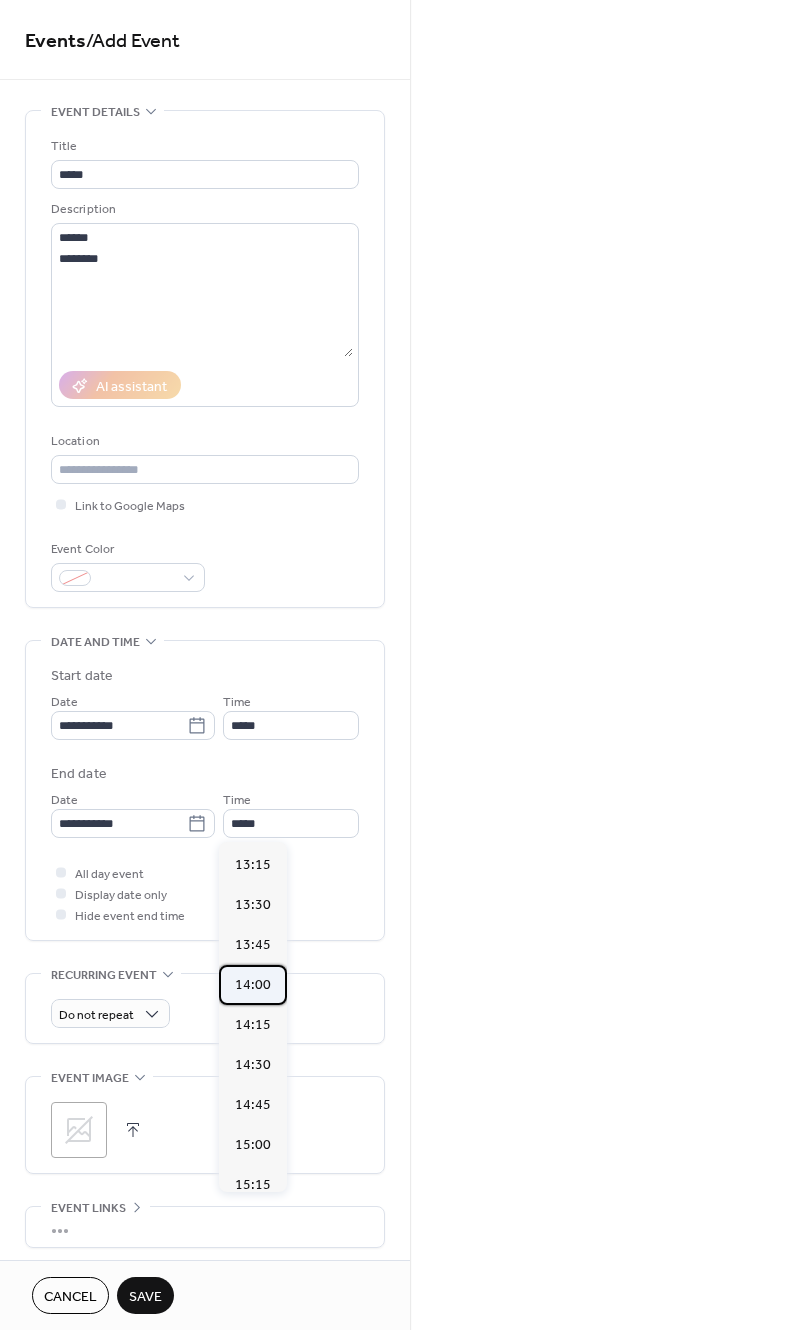 click on "14:00" at bounding box center [253, 985] 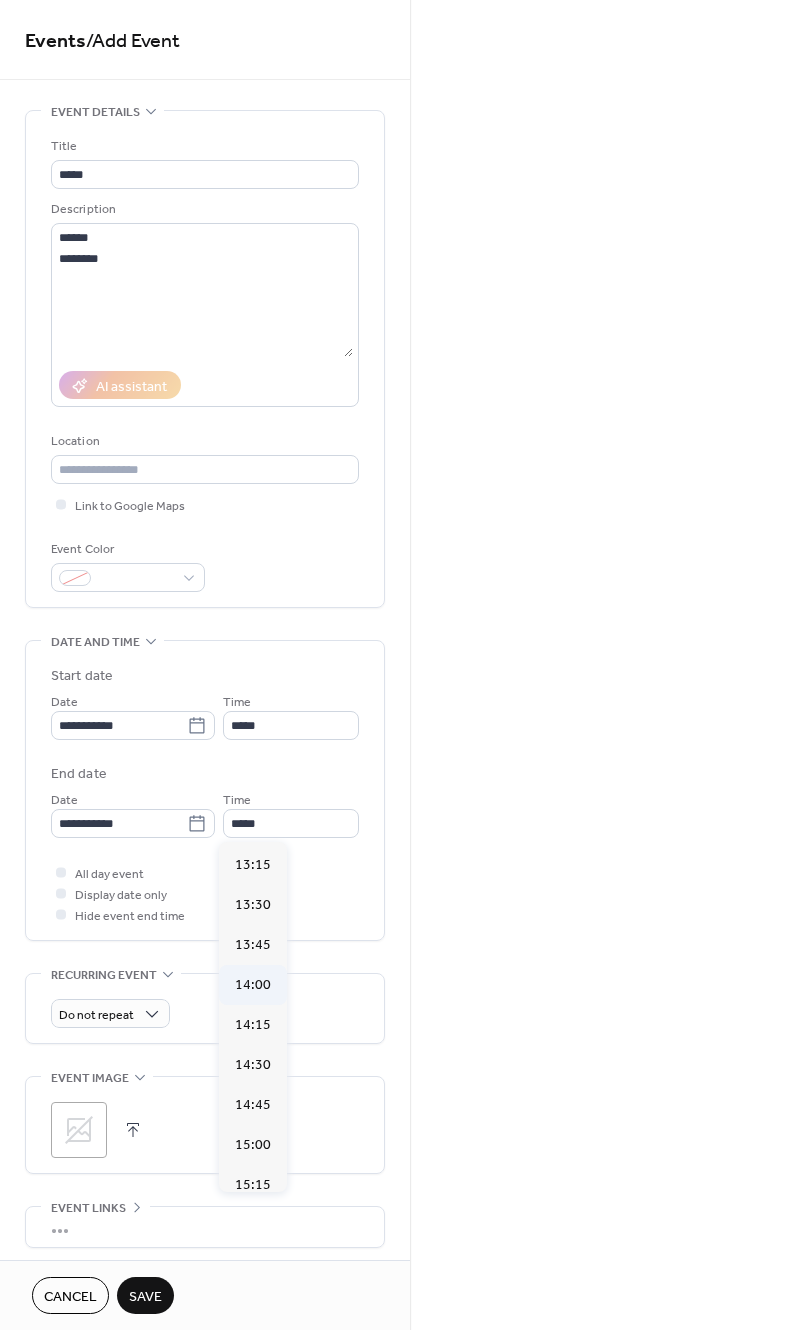 type on "*****" 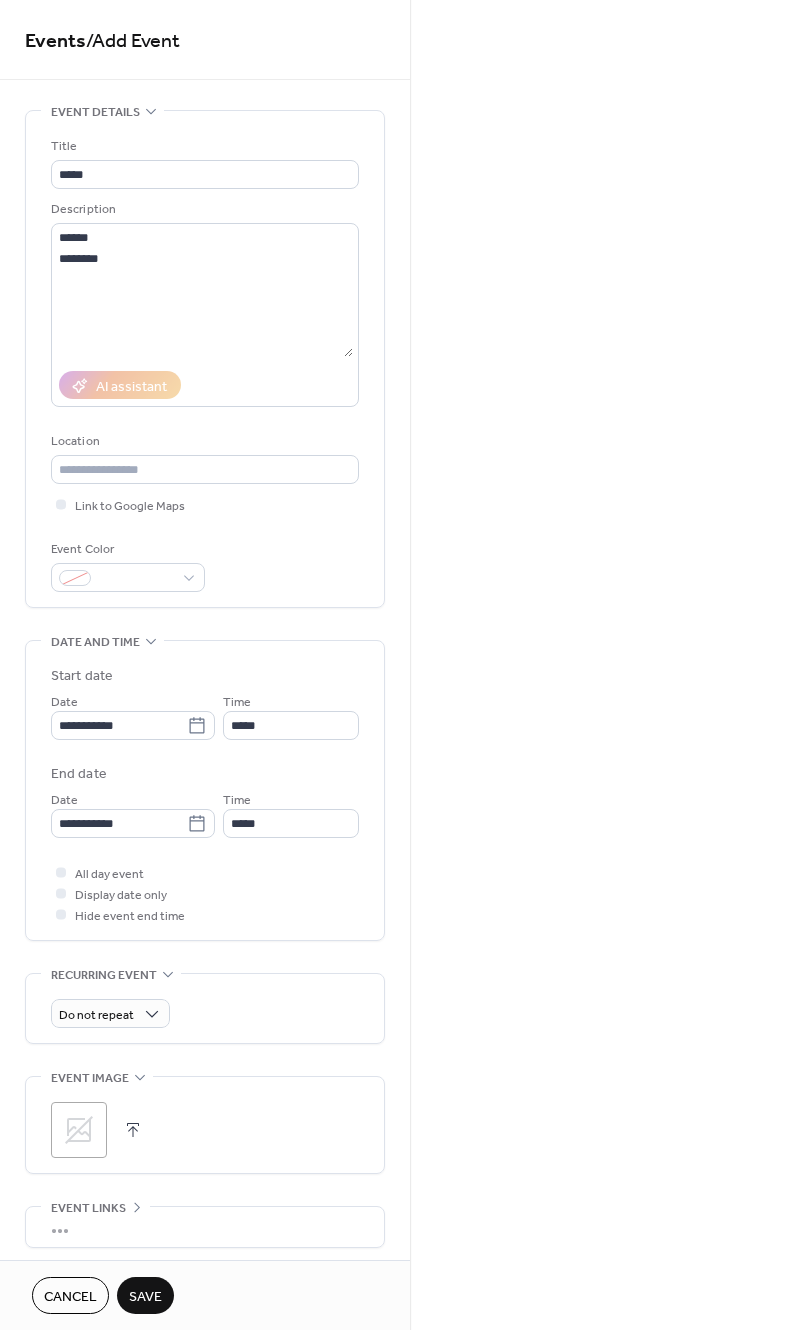 click on "Save" at bounding box center (145, 1297) 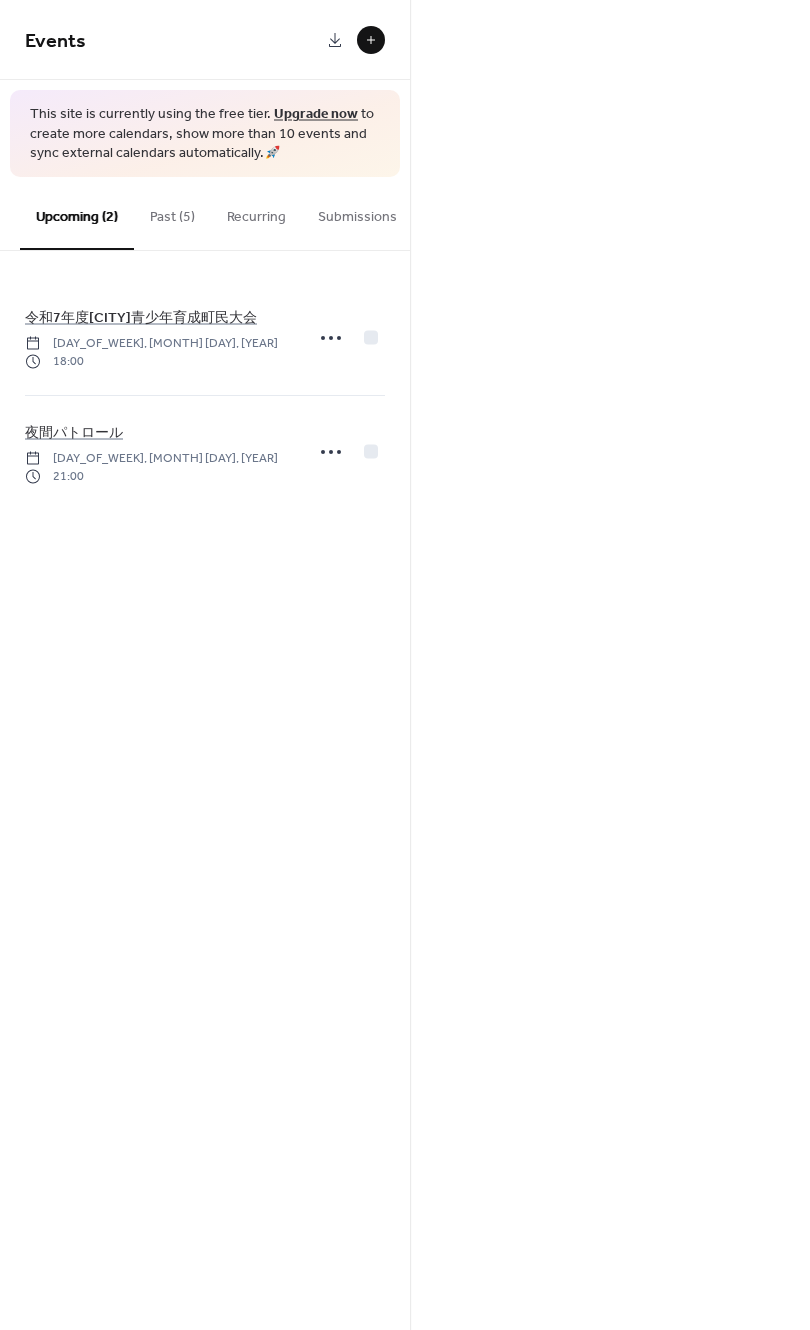 click at bounding box center [371, 40] 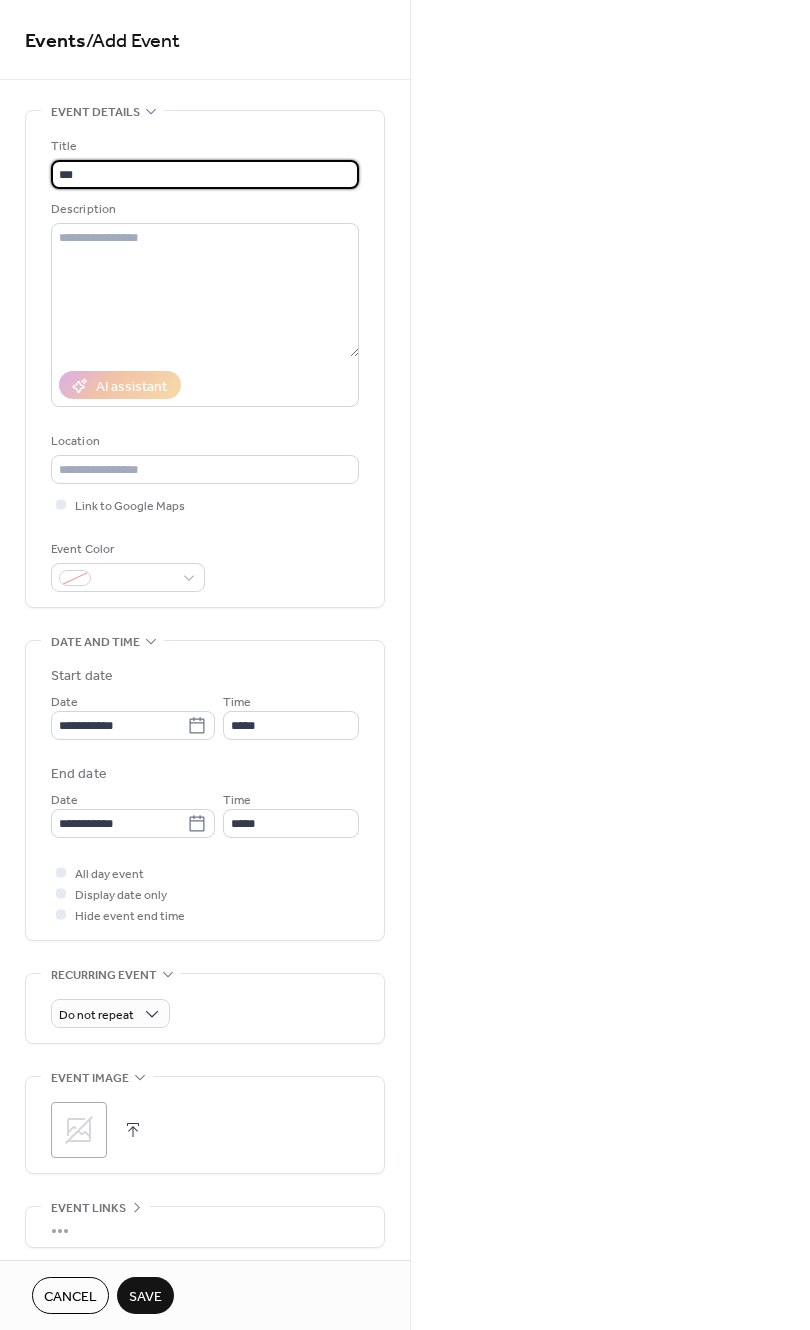 type on "***" 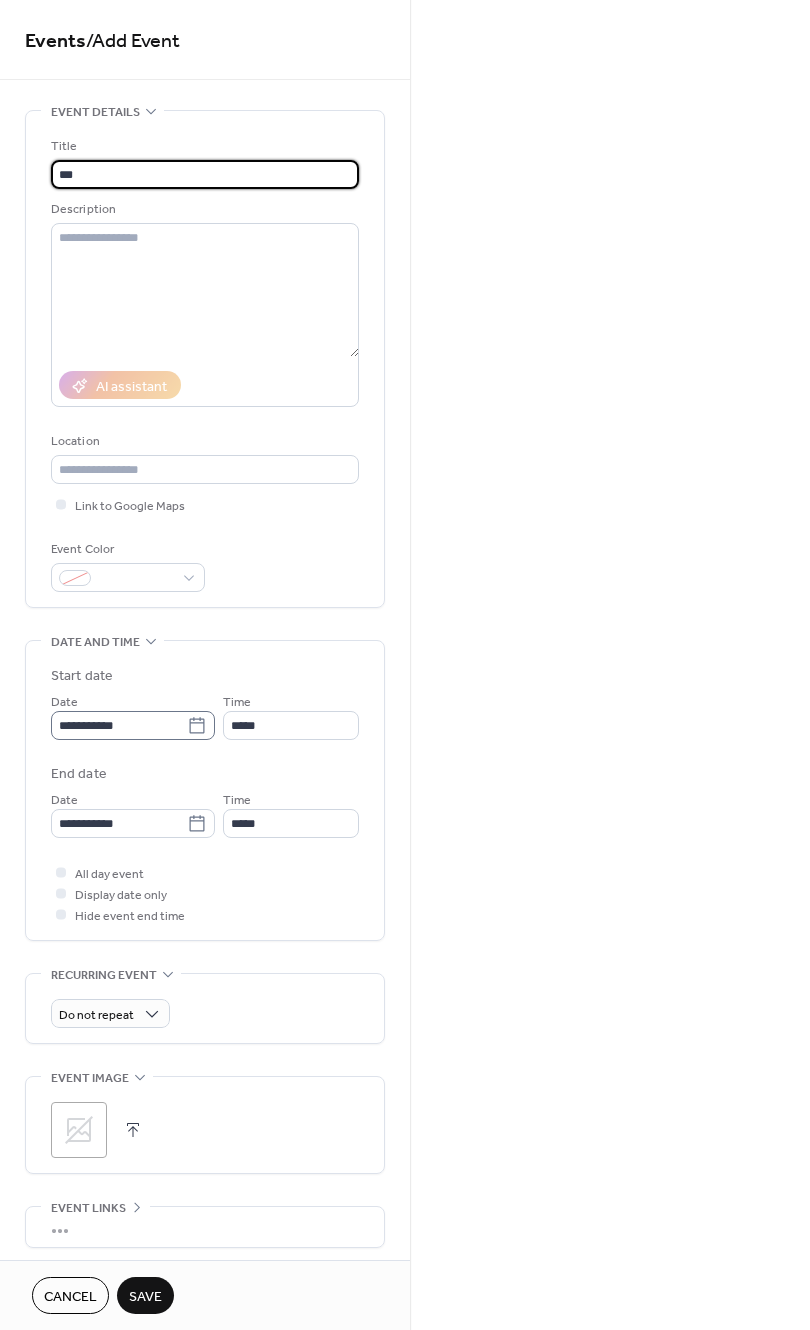 click 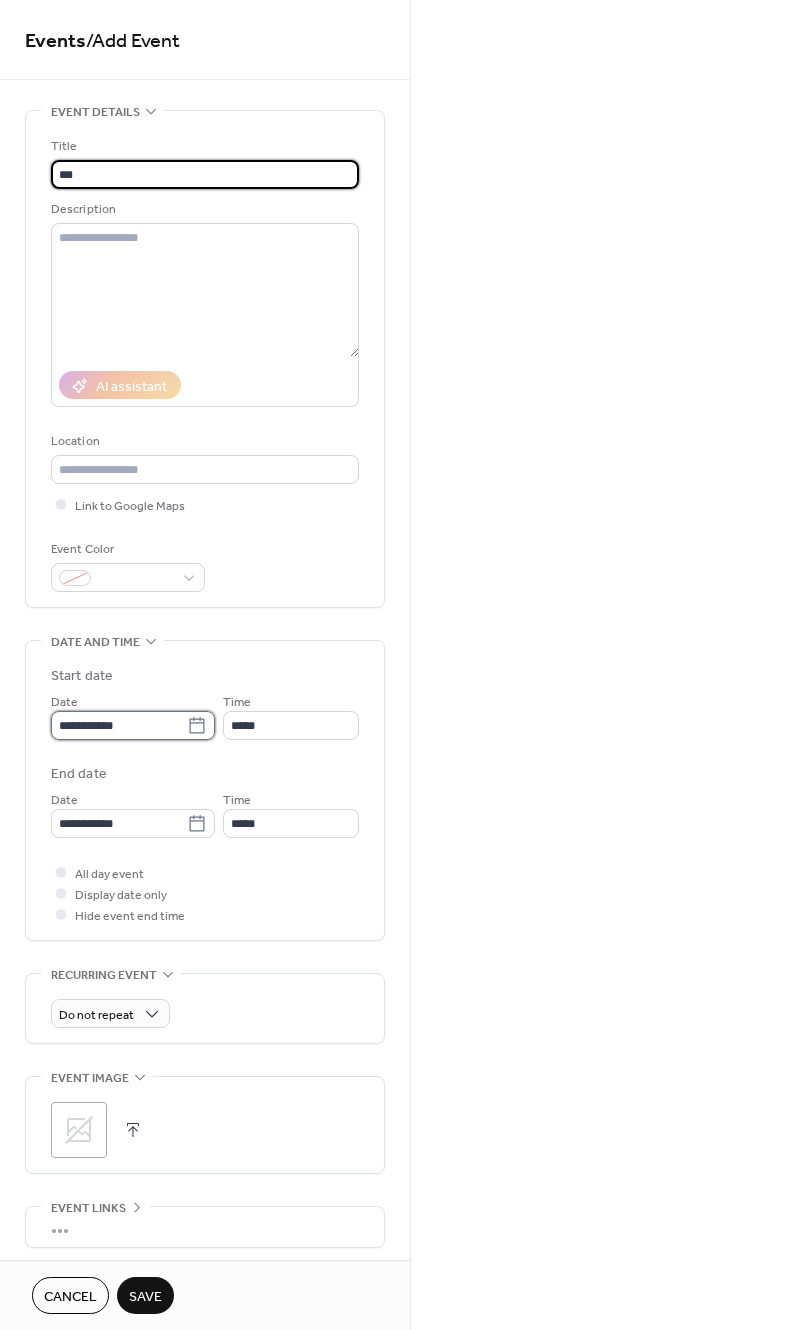 click on "**********" at bounding box center (119, 725) 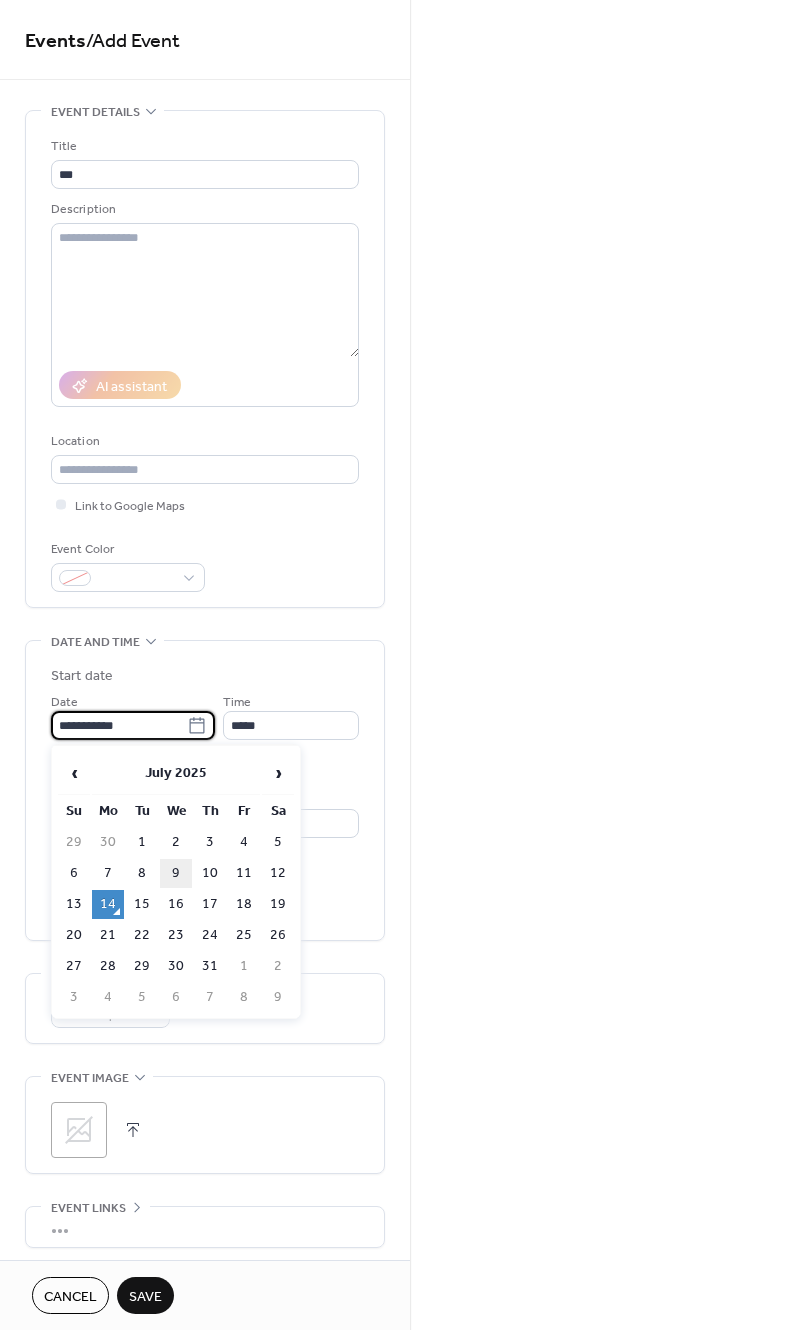 click on "9" at bounding box center [176, 873] 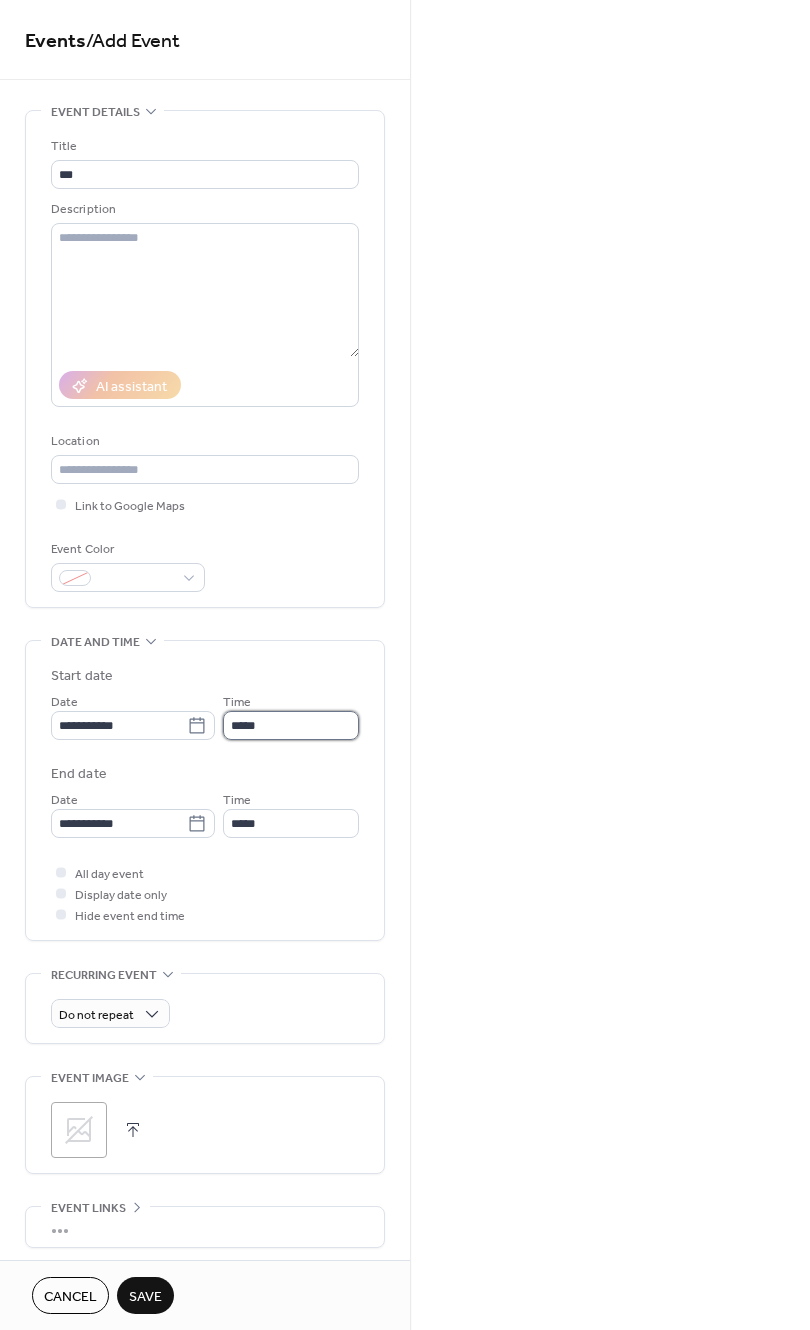 click on "*****" at bounding box center (291, 725) 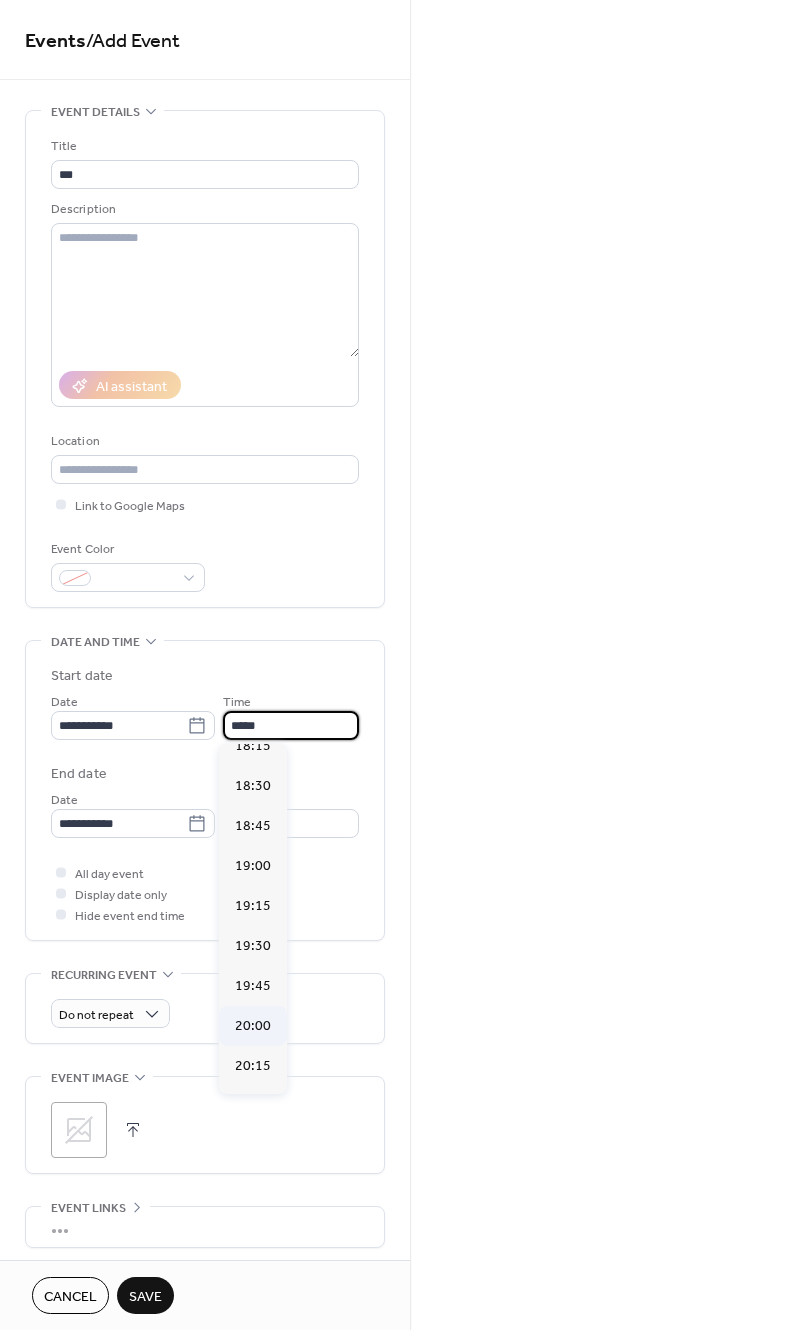 scroll, scrollTop: 2939, scrollLeft: 0, axis: vertical 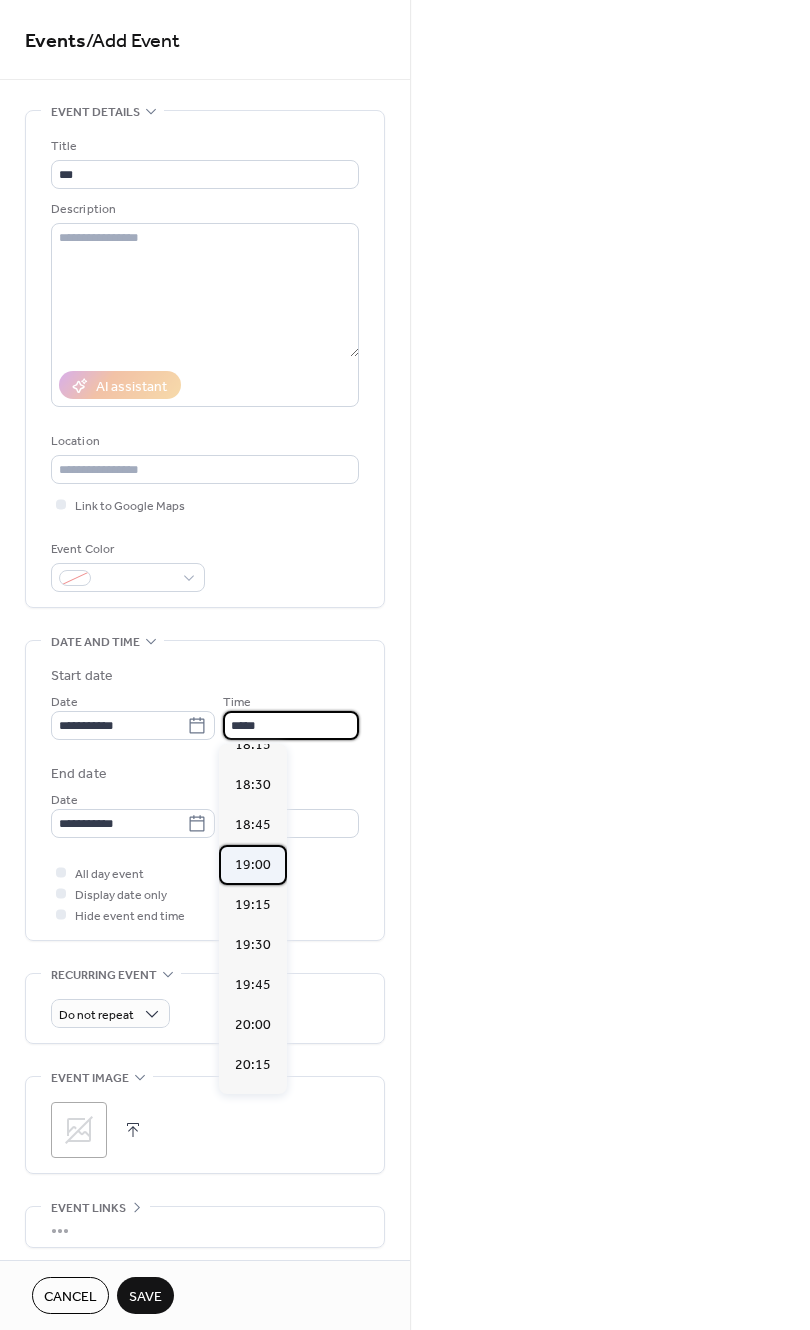 click on "19:00" at bounding box center [253, 865] 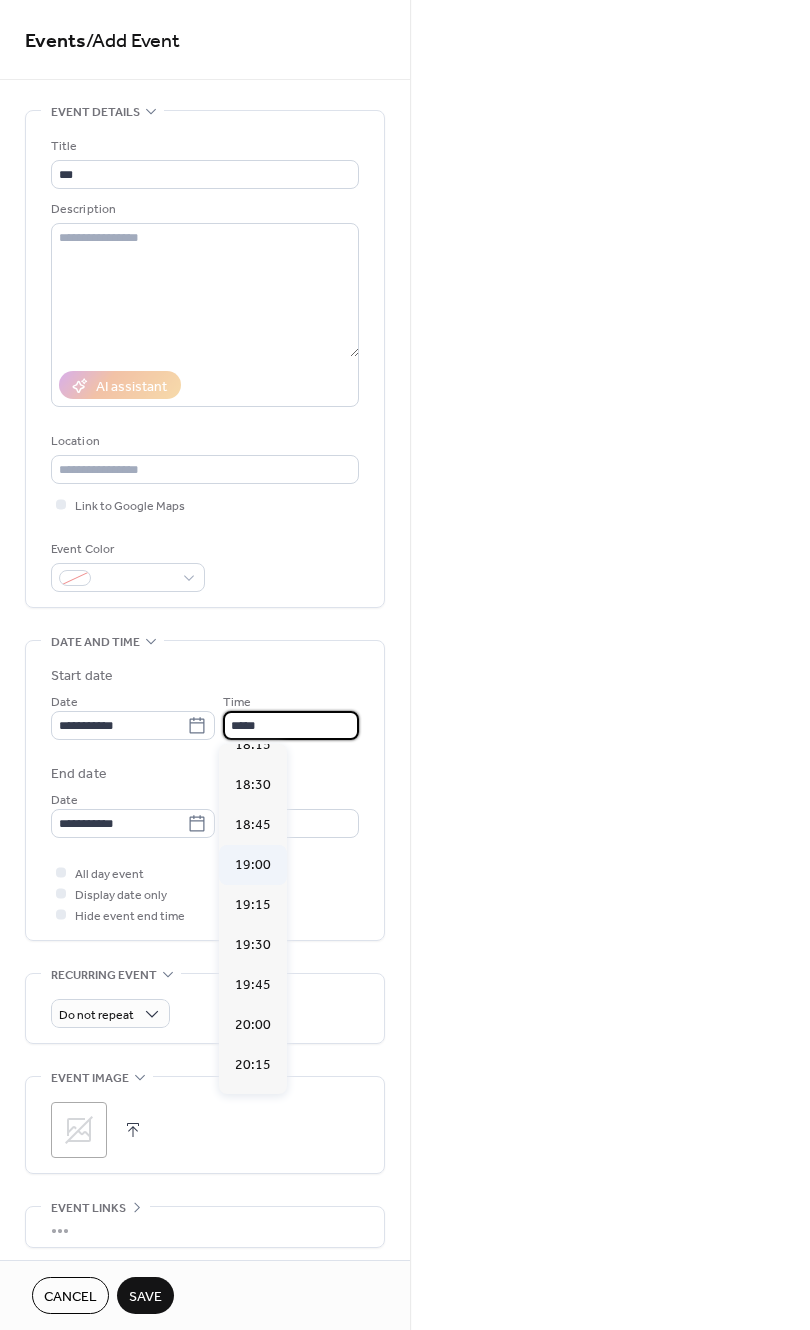 type on "*****" 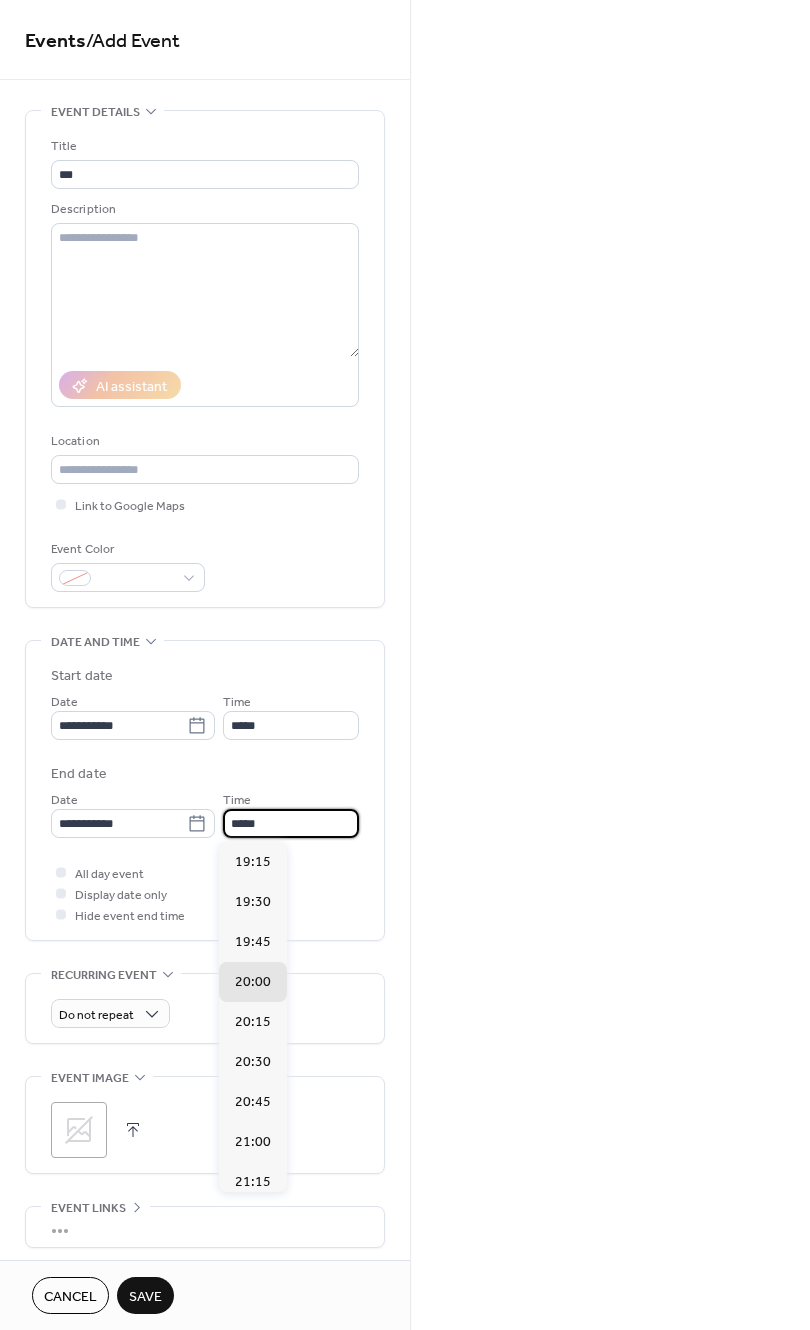 click on "*****" at bounding box center (291, 823) 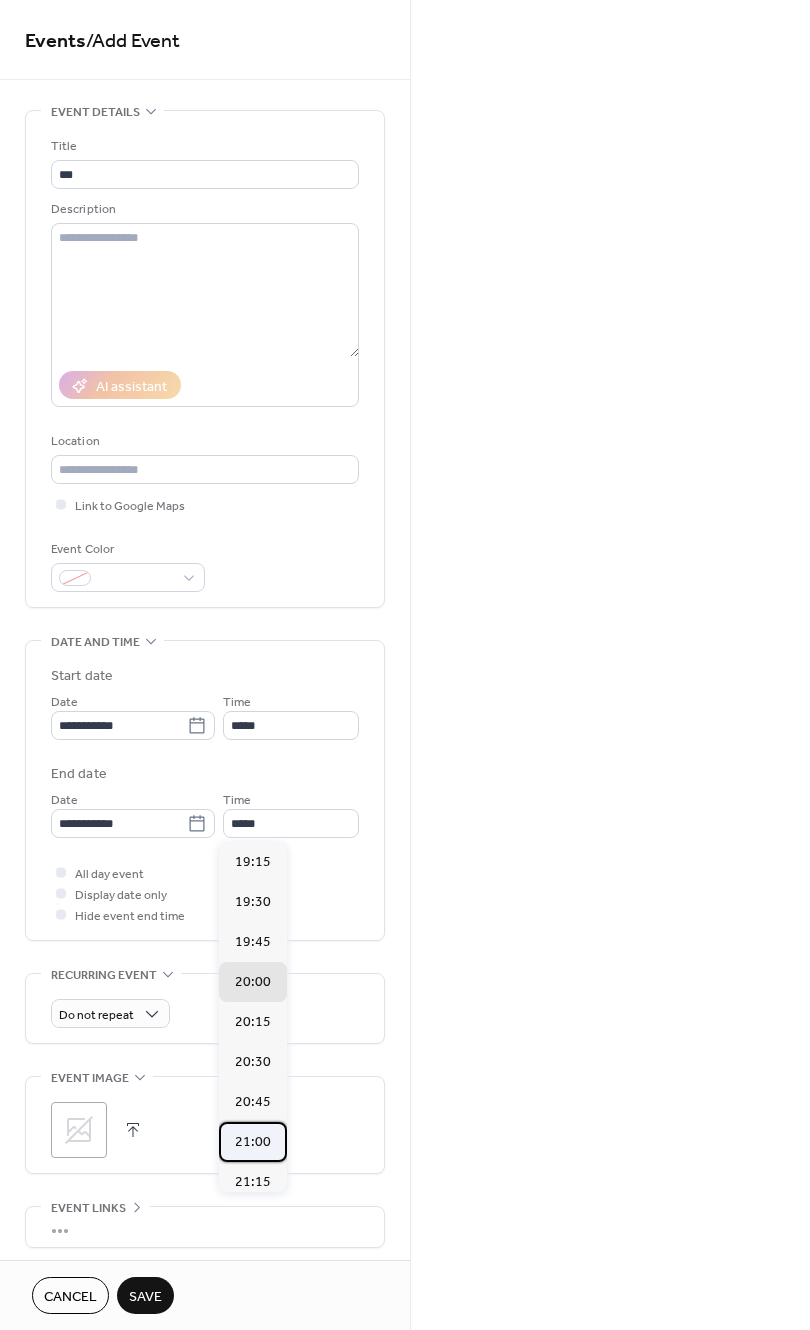 click on "21:00" at bounding box center (253, 1142) 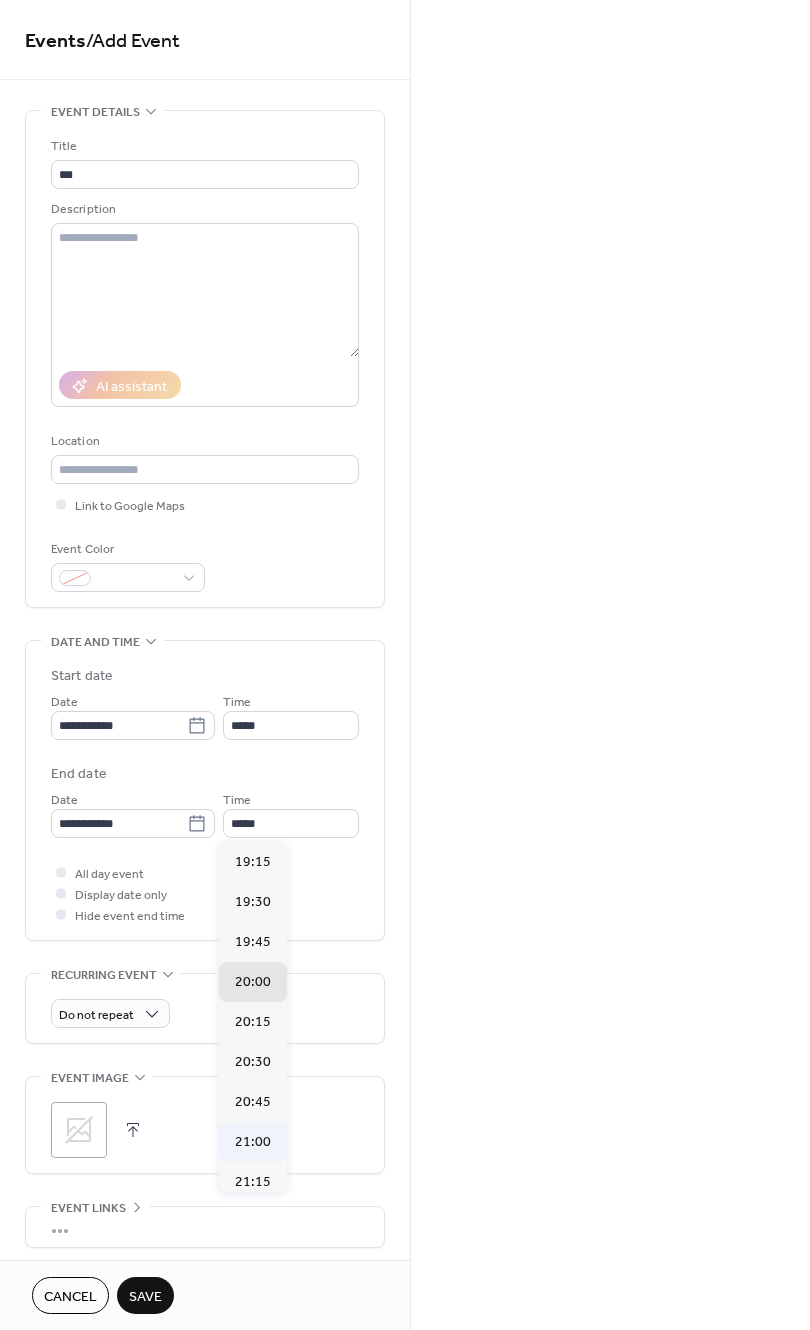 type on "*****" 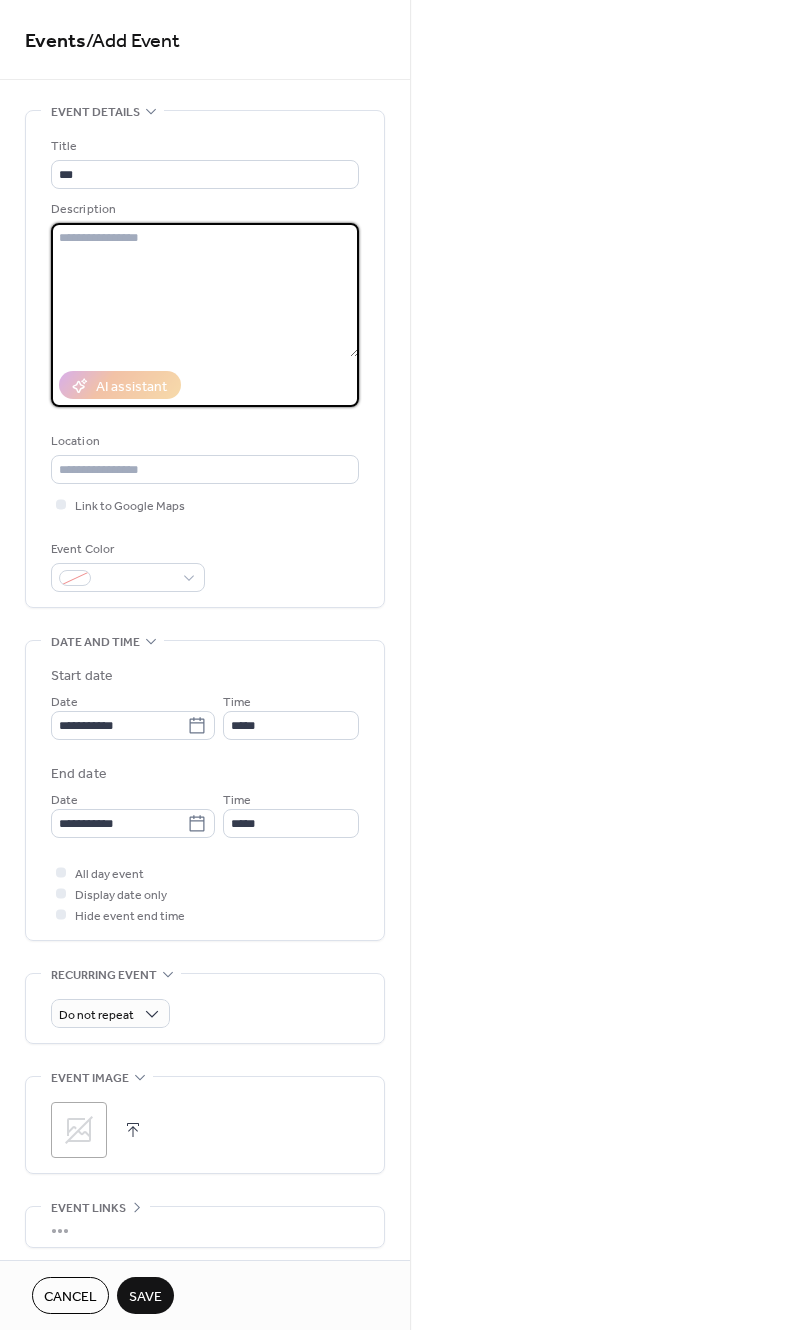 click at bounding box center (205, 290) 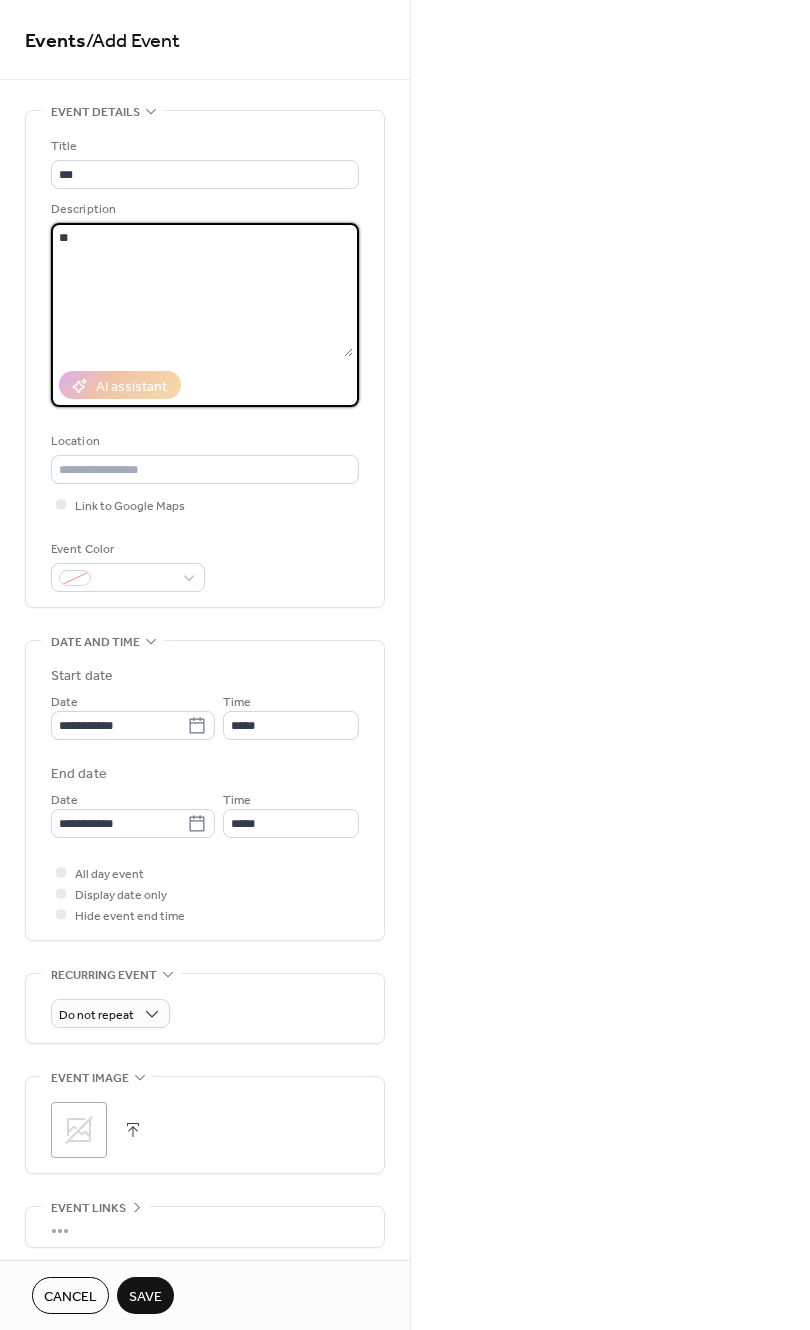 type on "*" 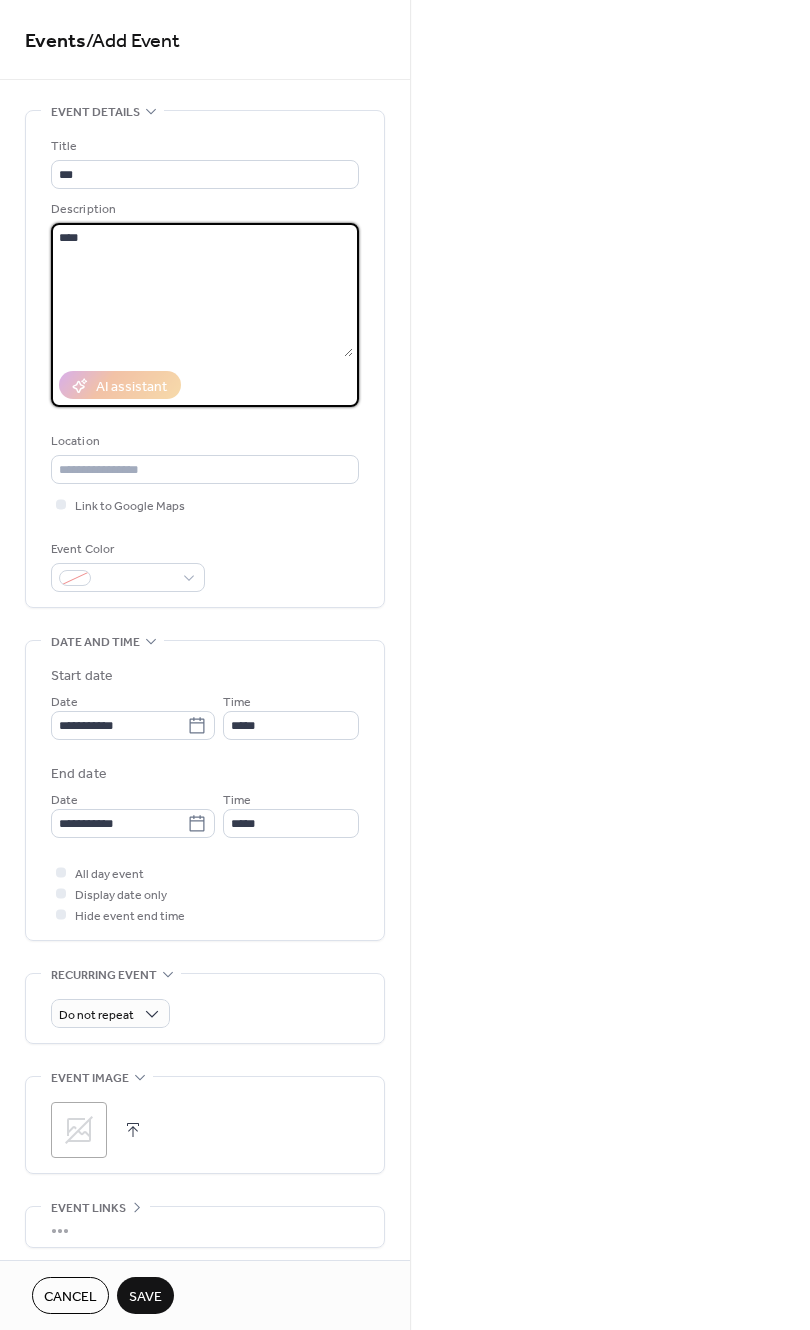 type on "****" 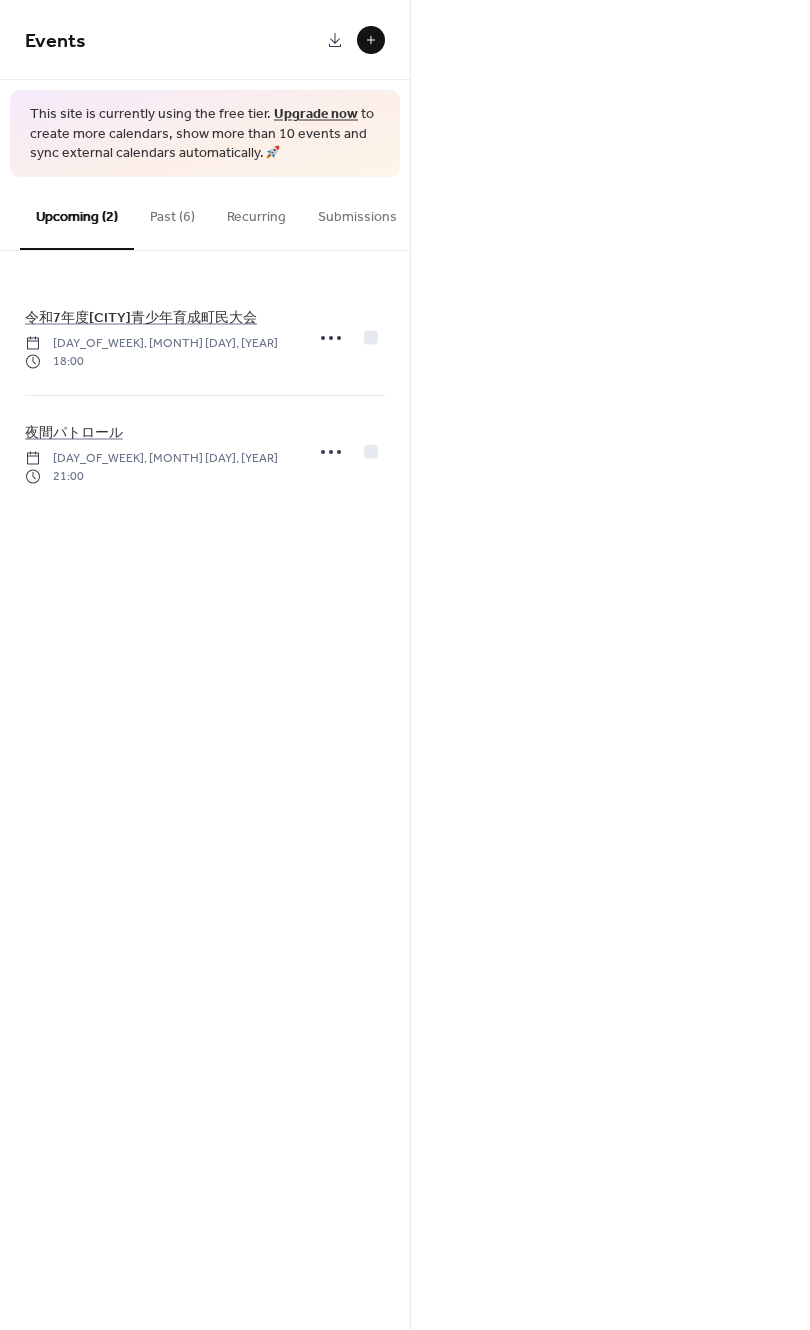 click at bounding box center [371, 40] 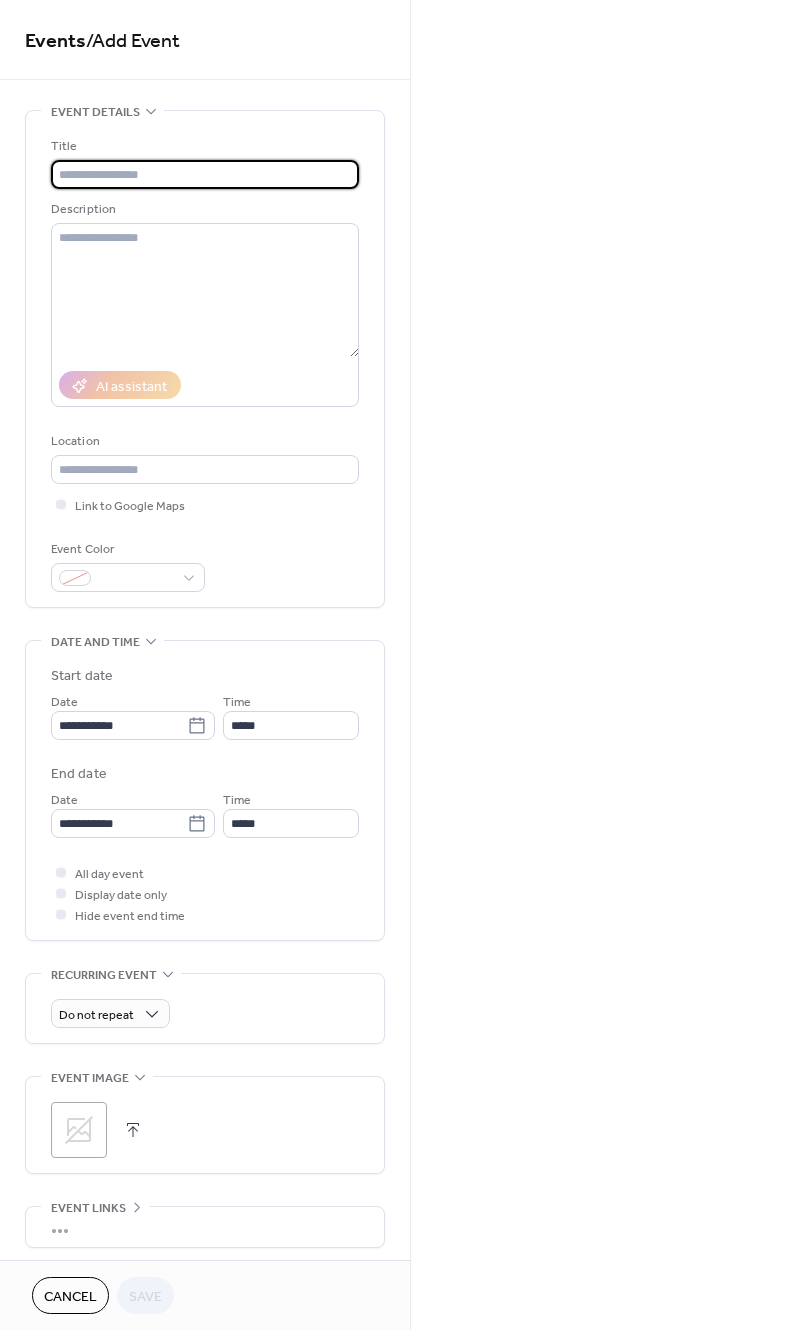click at bounding box center [205, 174] 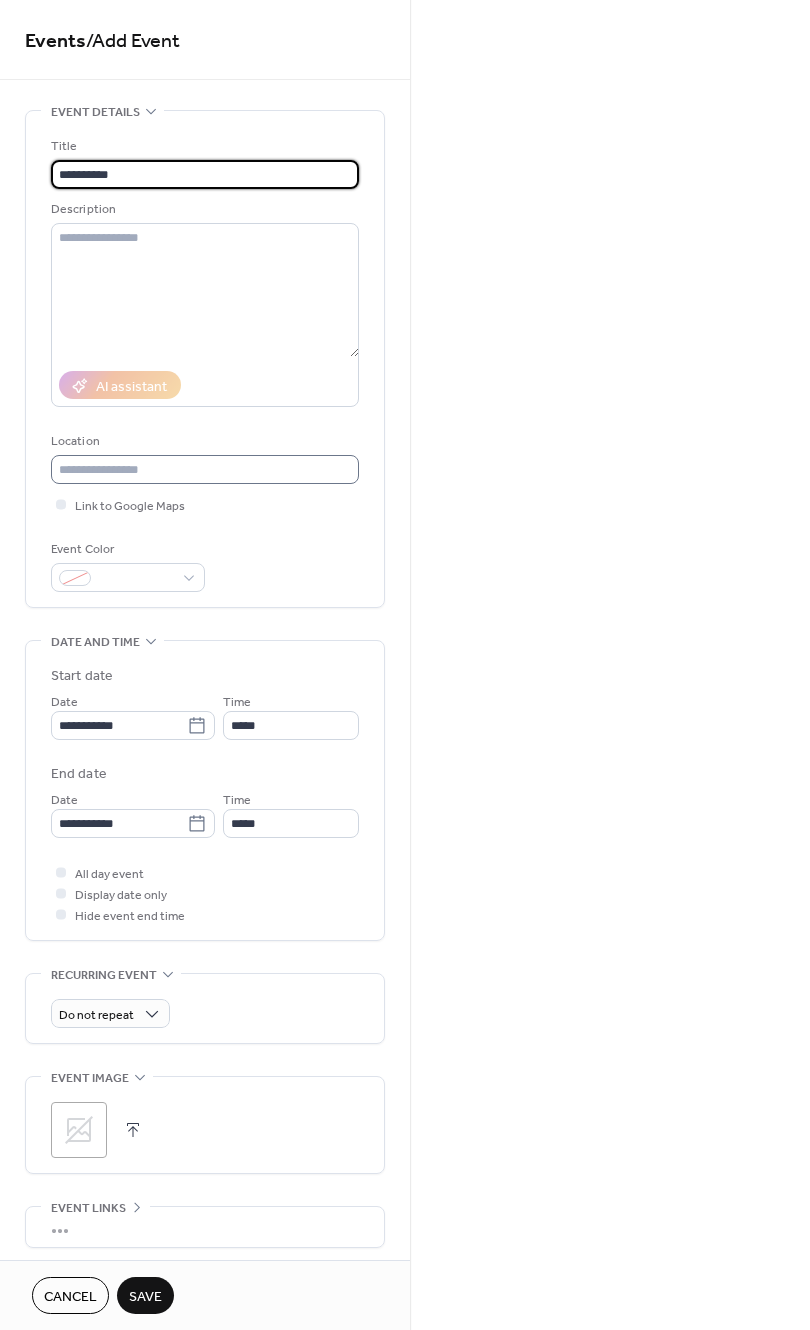 type on "**********" 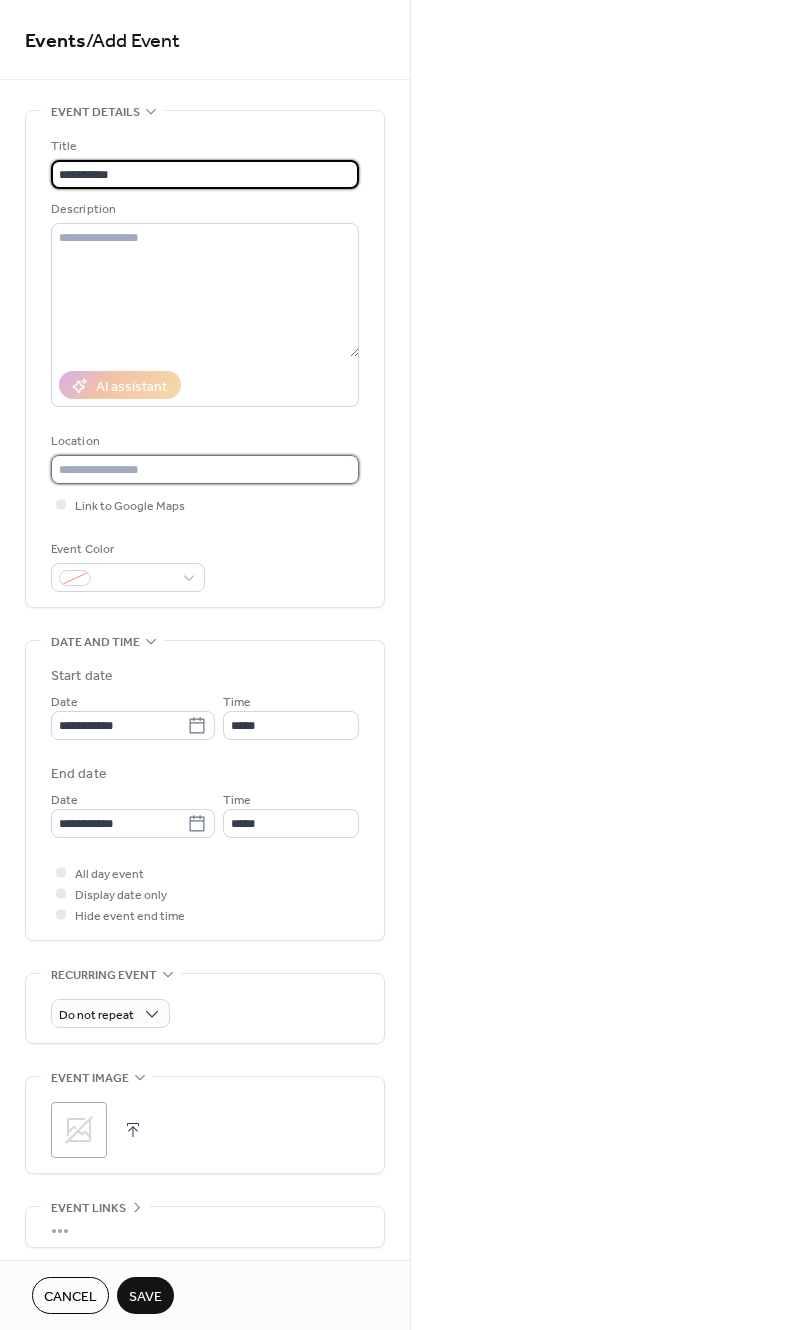 click at bounding box center [205, 469] 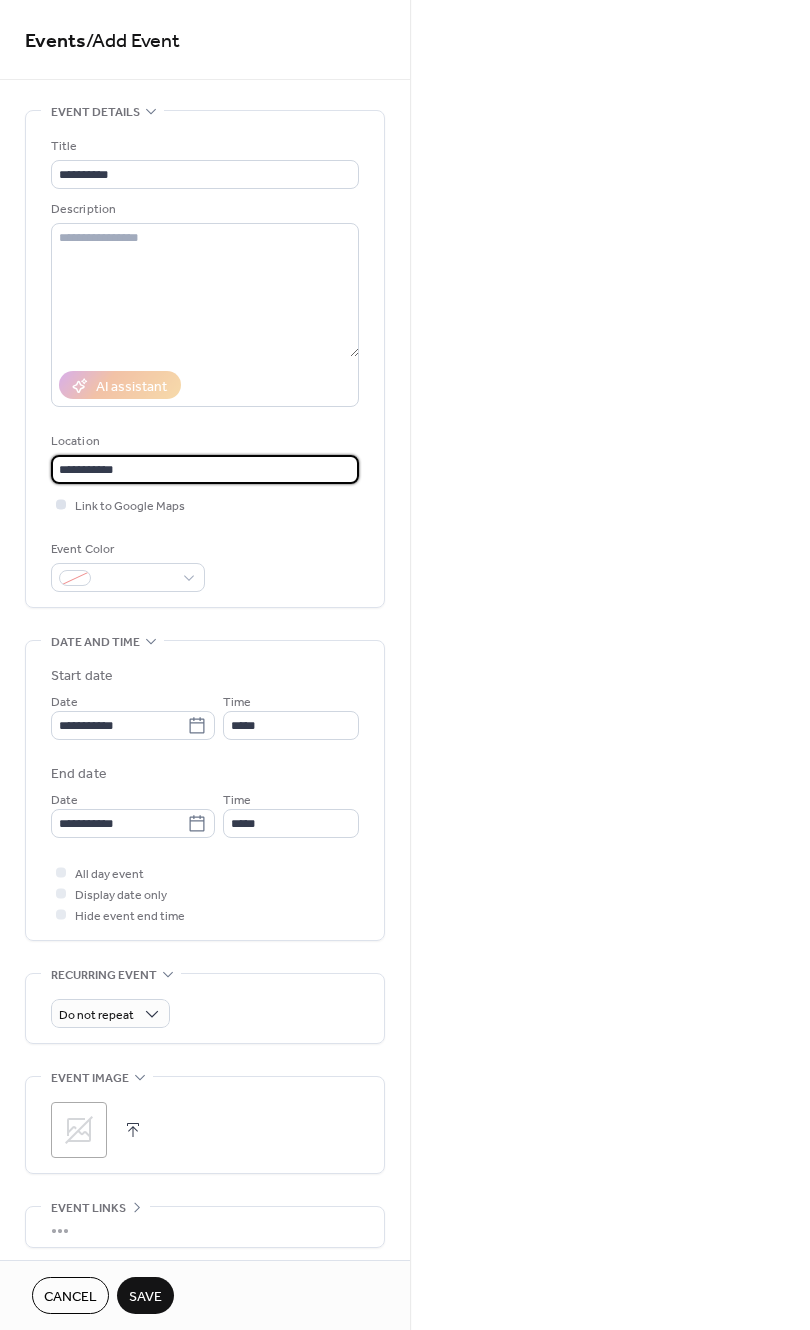 type on "**********" 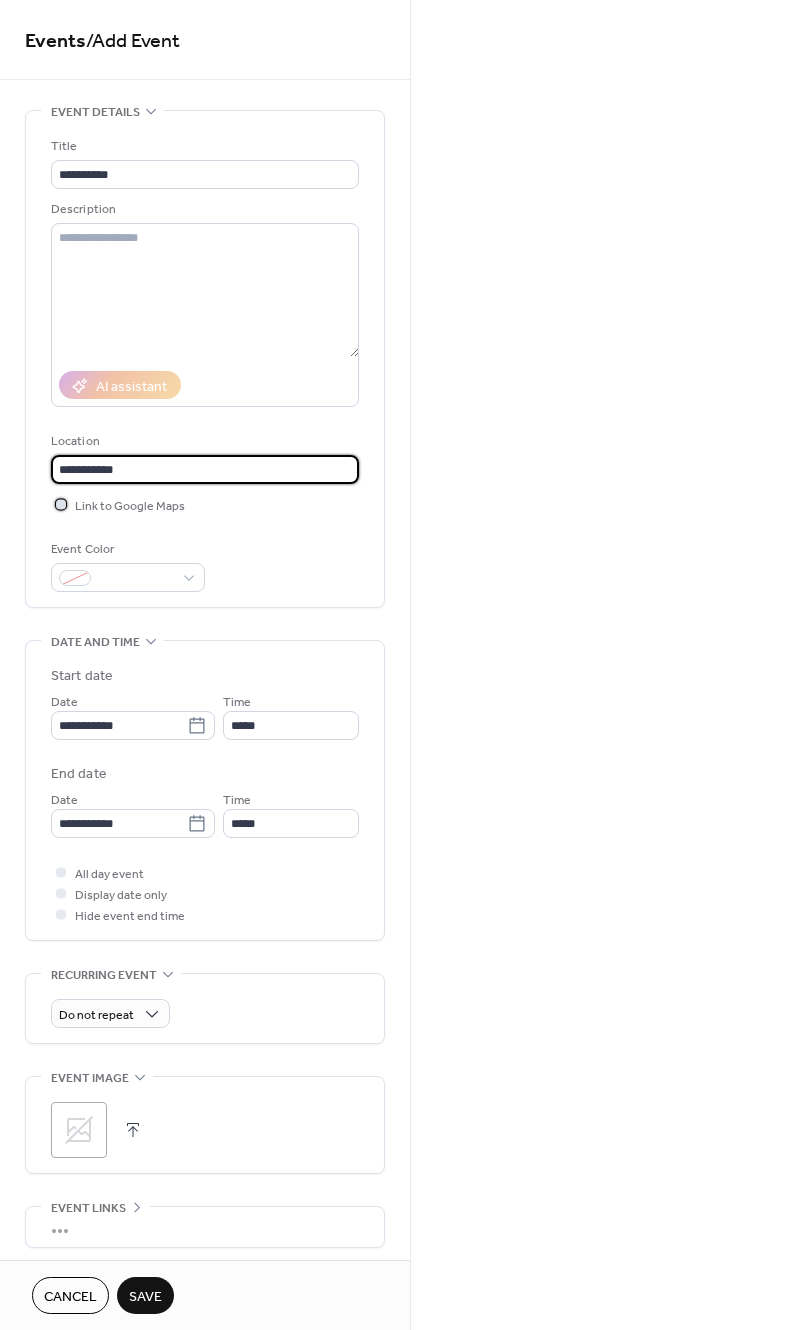 click on "Link to Google Maps" at bounding box center (130, 506) 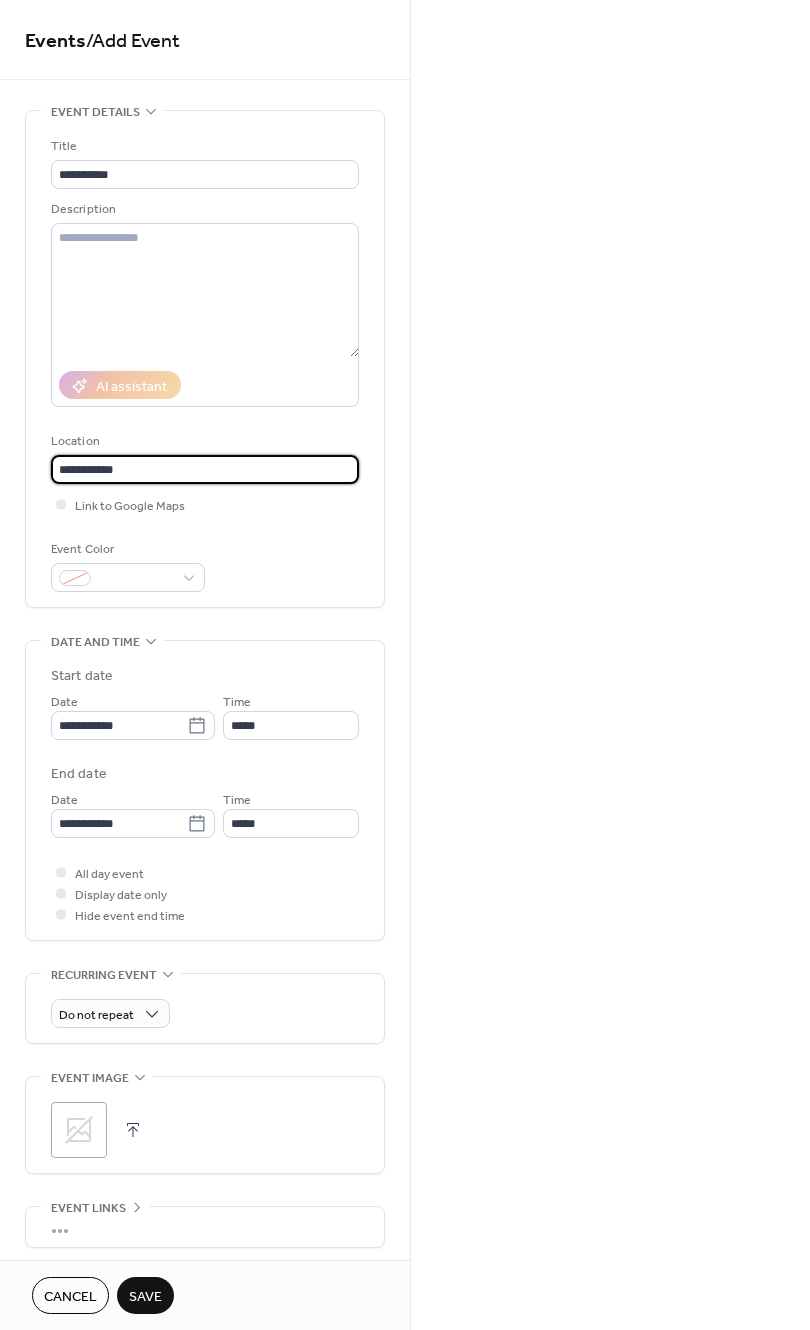 click on "**********" at bounding box center (205, 469) 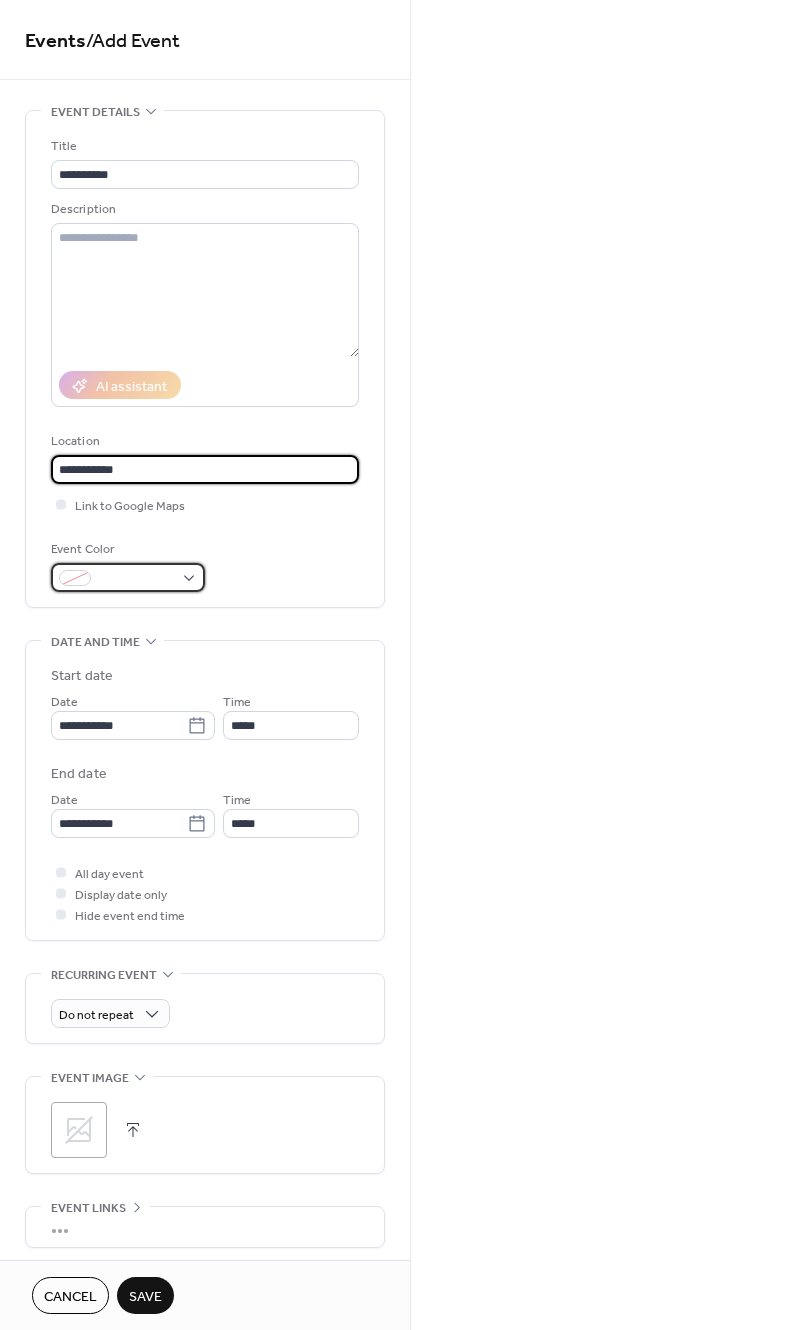 type 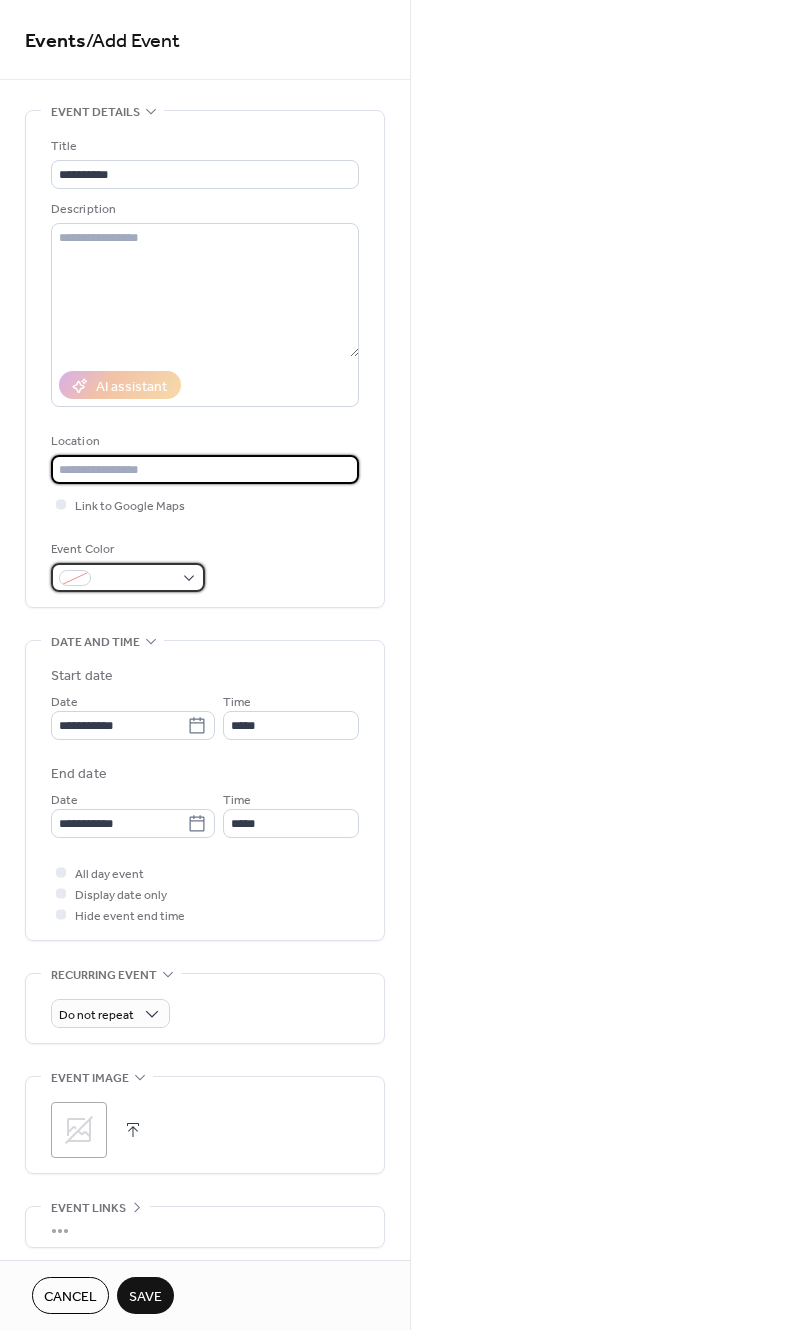 click at bounding box center (128, 577) 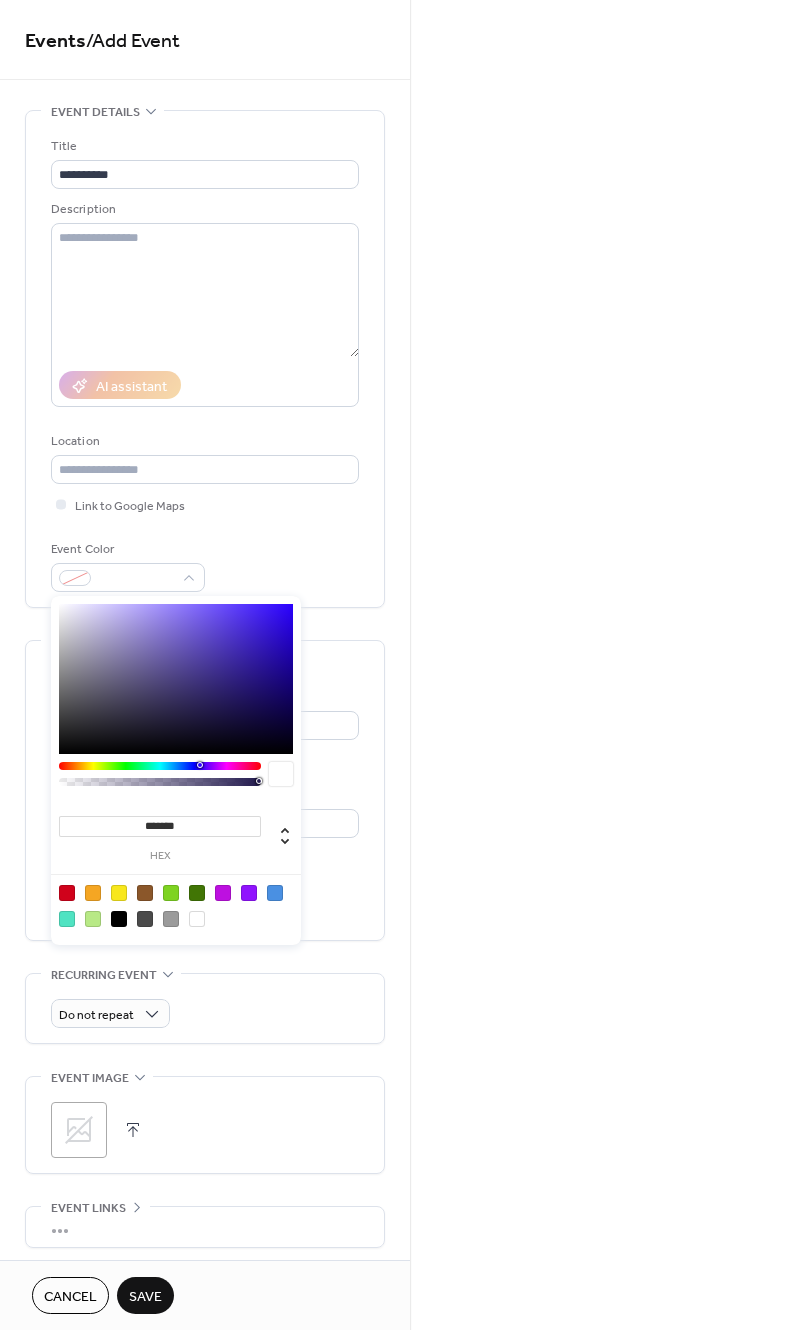 drag, startPoint x: 65, startPoint y: 892, endPoint x: 100, endPoint y: 850, distance: 54.67175 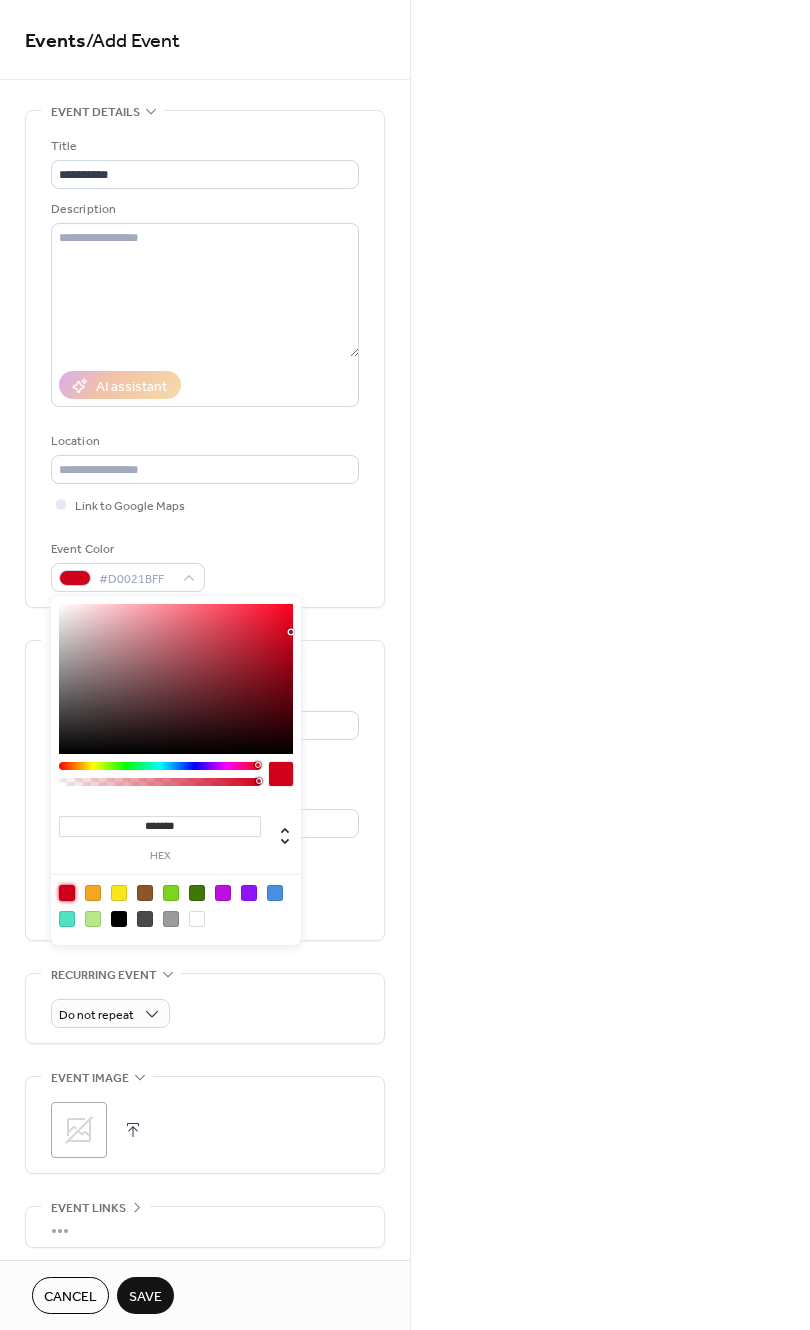 click on "**********" at bounding box center [205, 753] 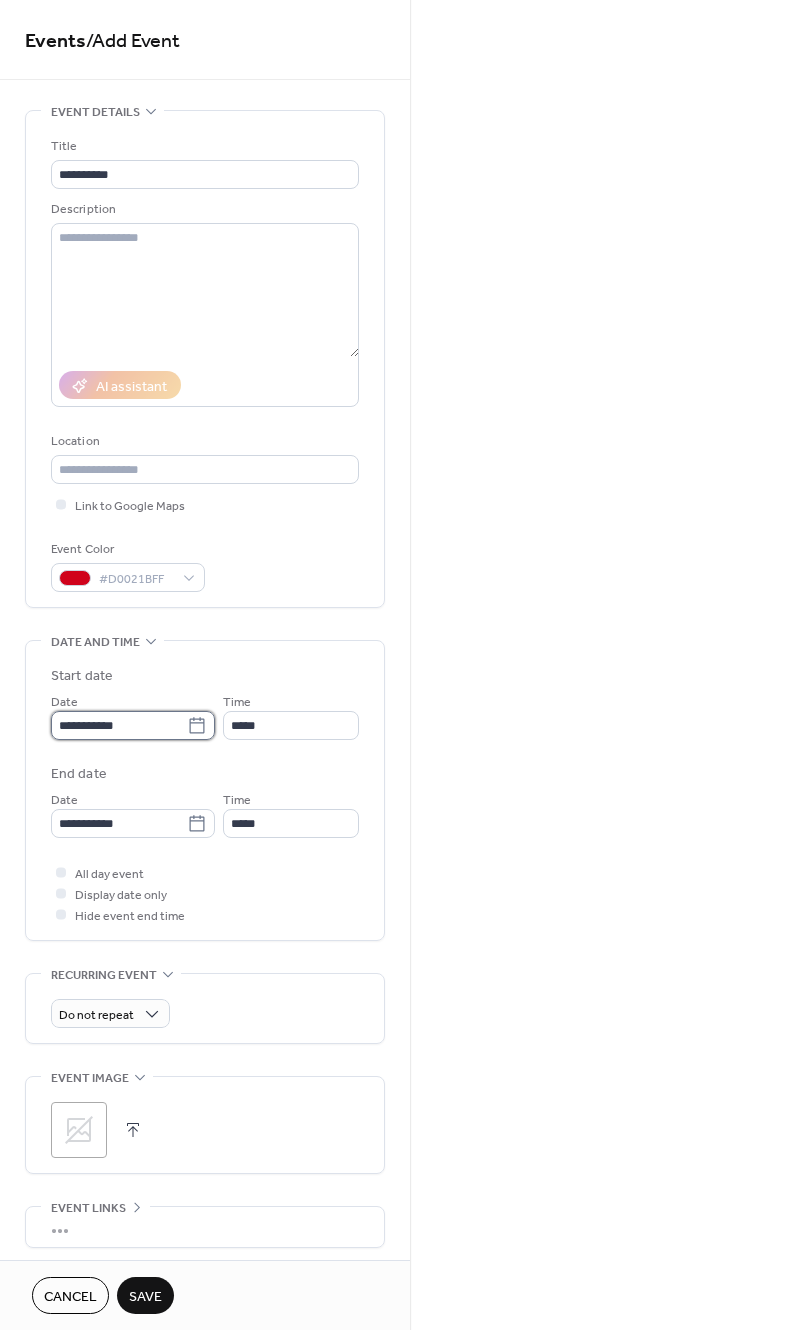 click on "**********" at bounding box center (119, 725) 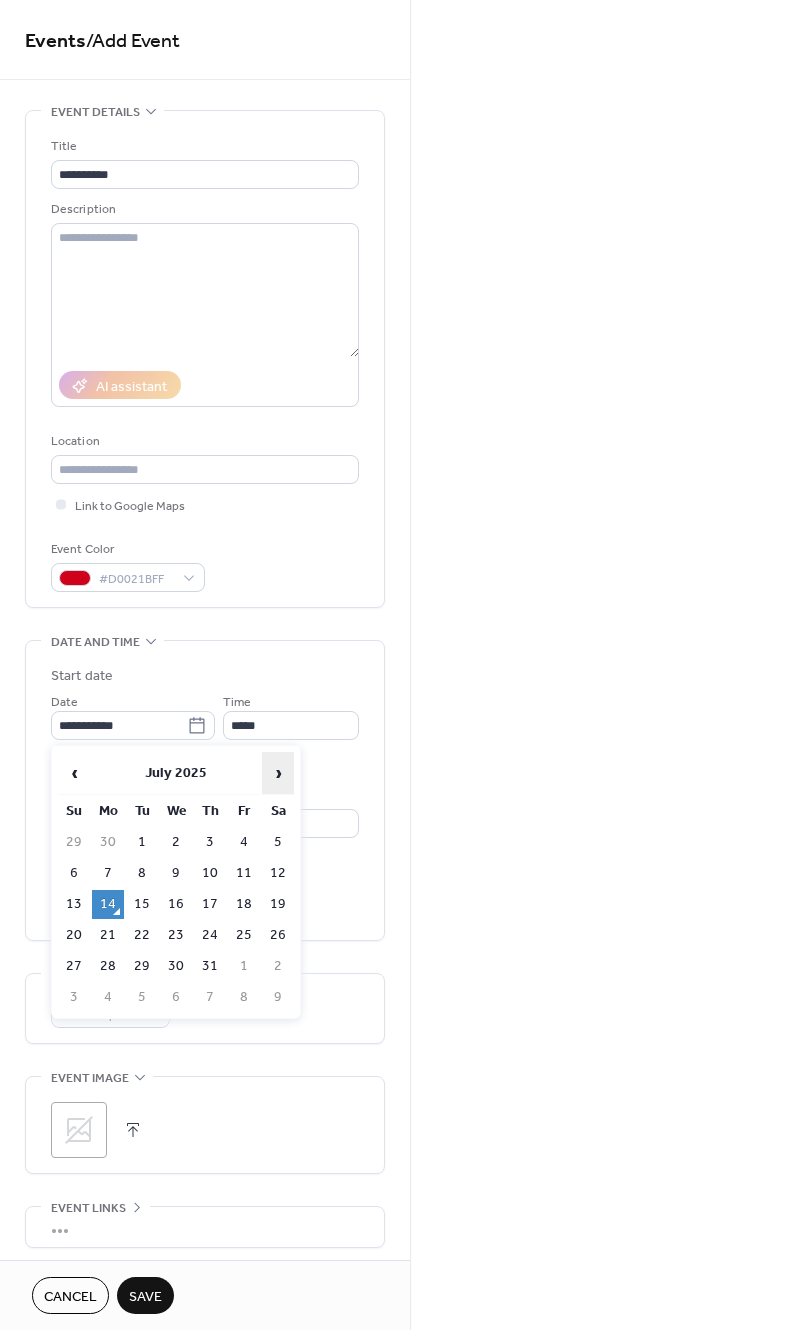 click on "›" at bounding box center (278, 773) 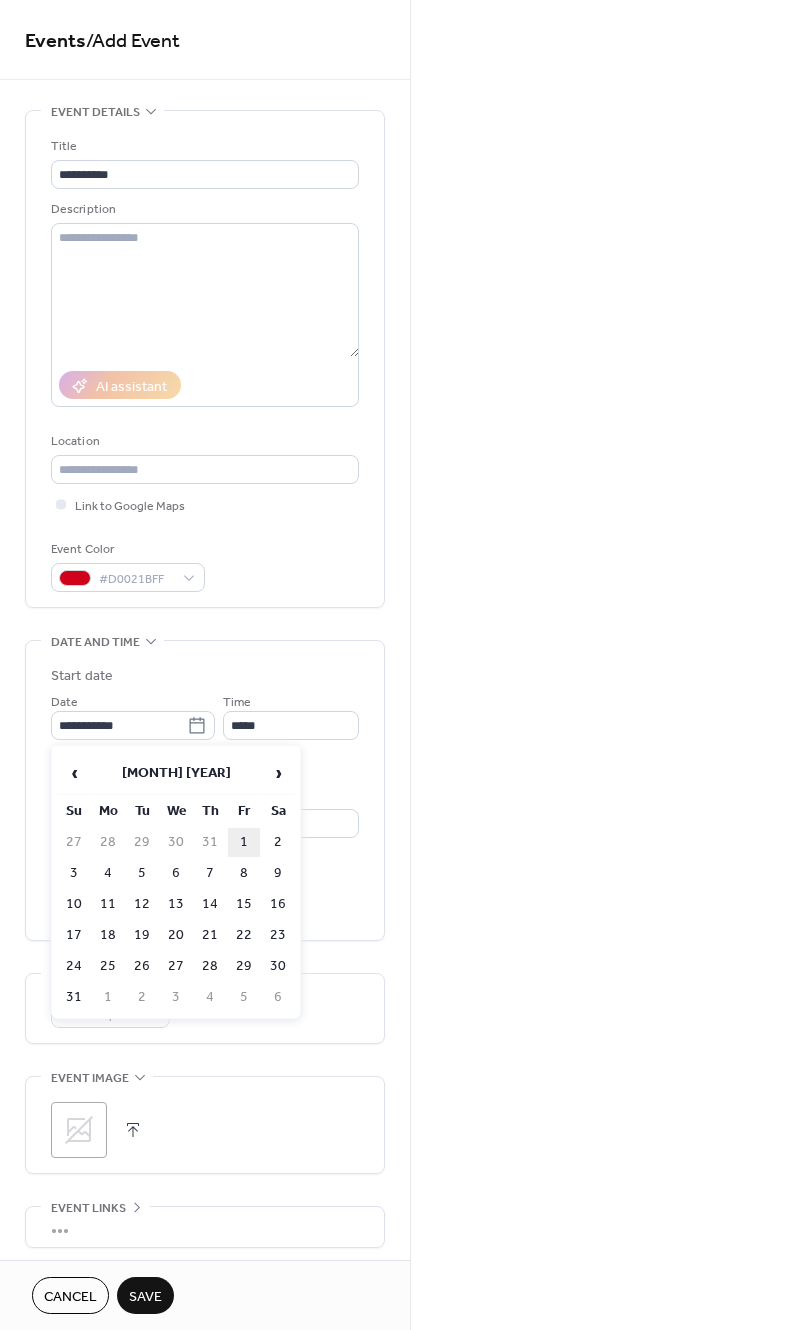 click on "1" at bounding box center [244, 842] 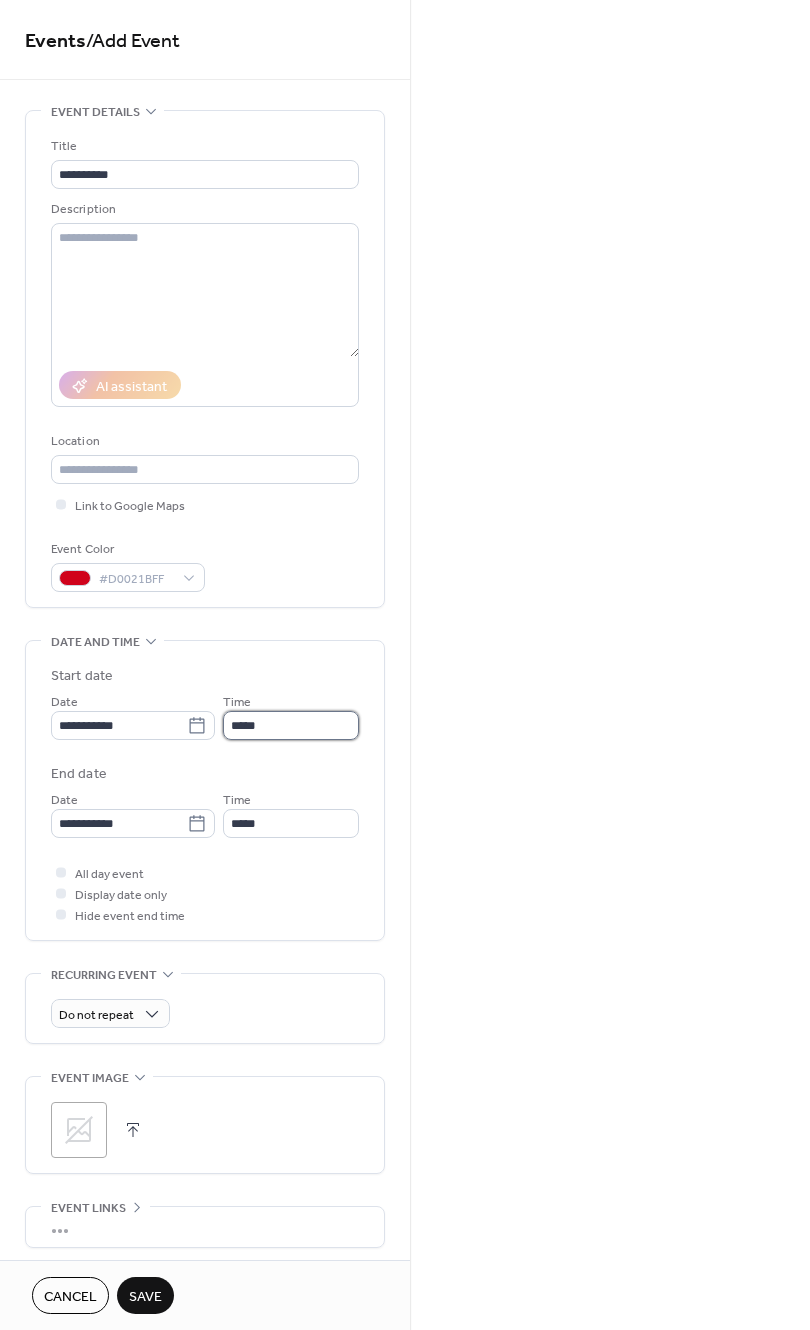 click on "*****" at bounding box center (291, 725) 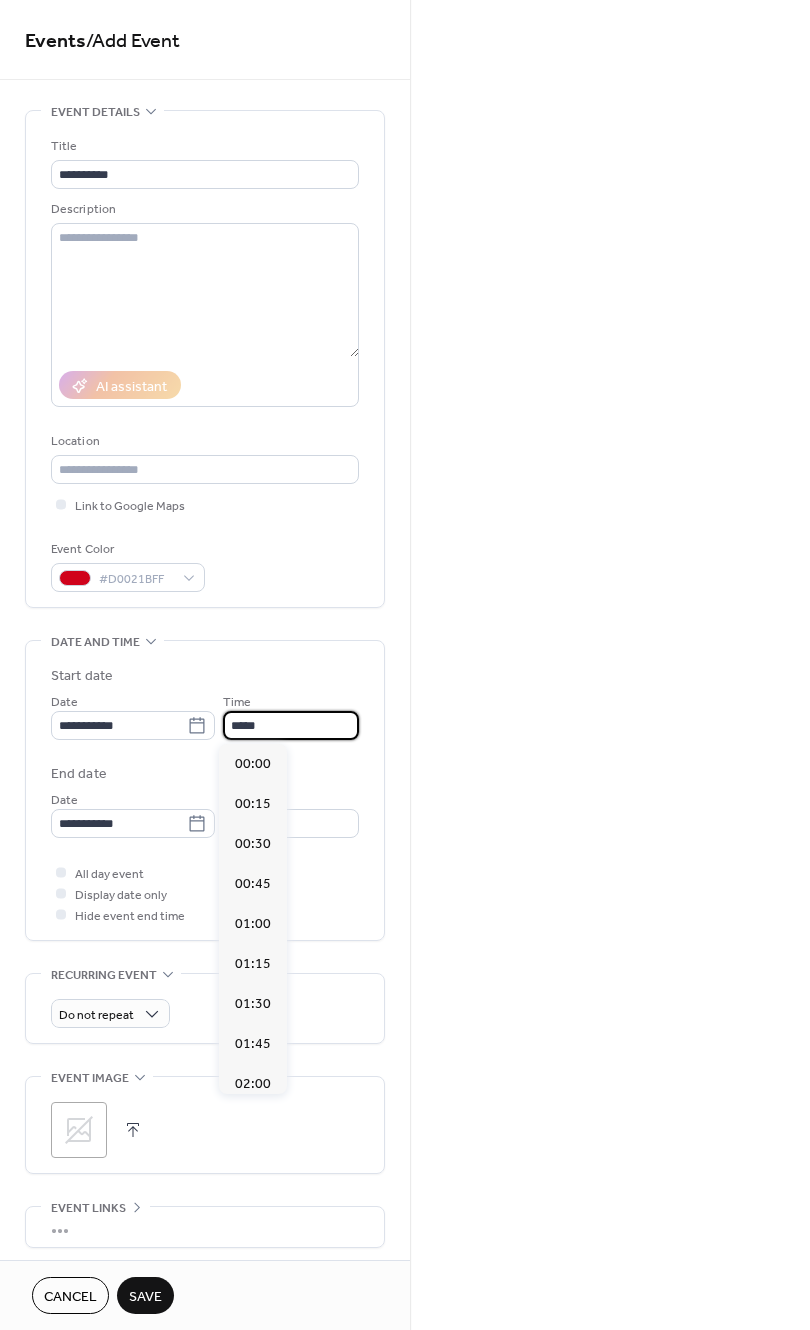 scroll, scrollTop: 1920, scrollLeft: 0, axis: vertical 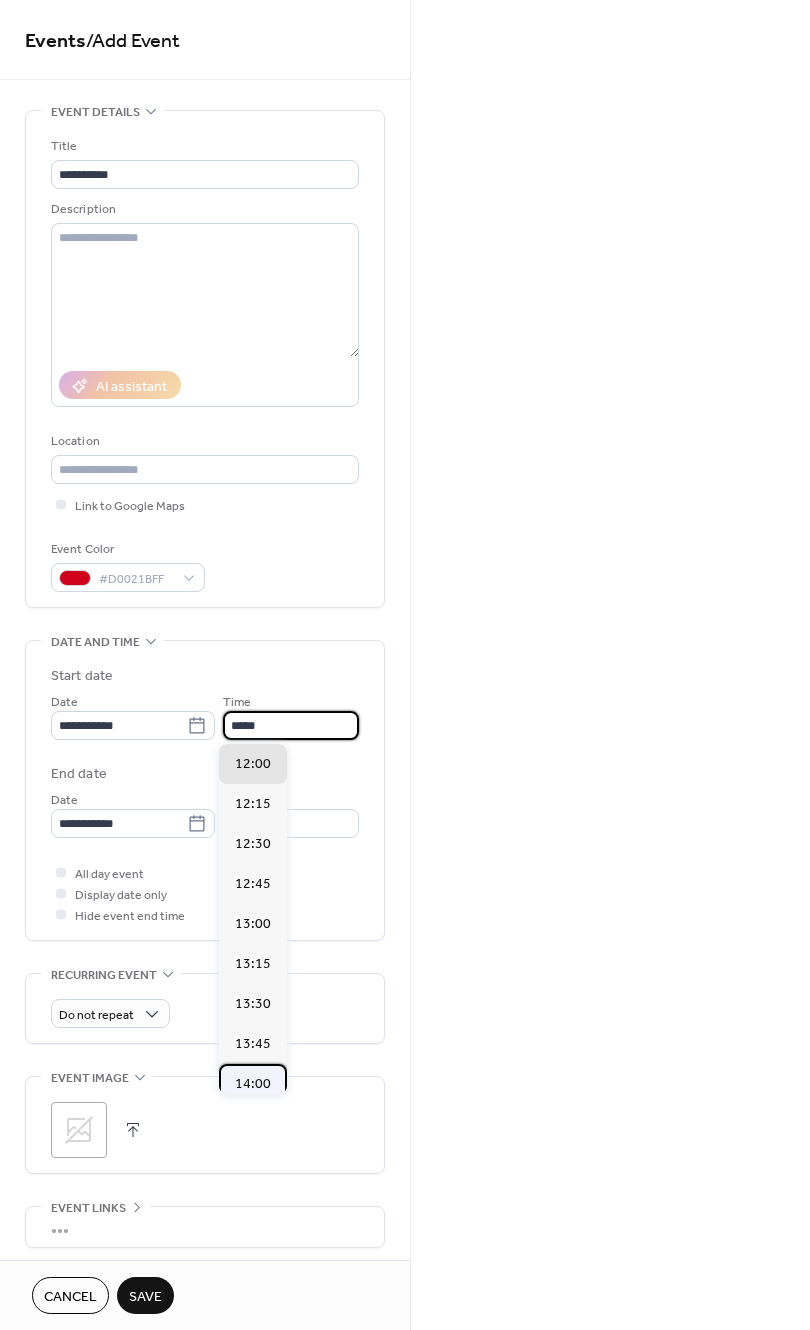 click on "14:00" at bounding box center (253, 1084) 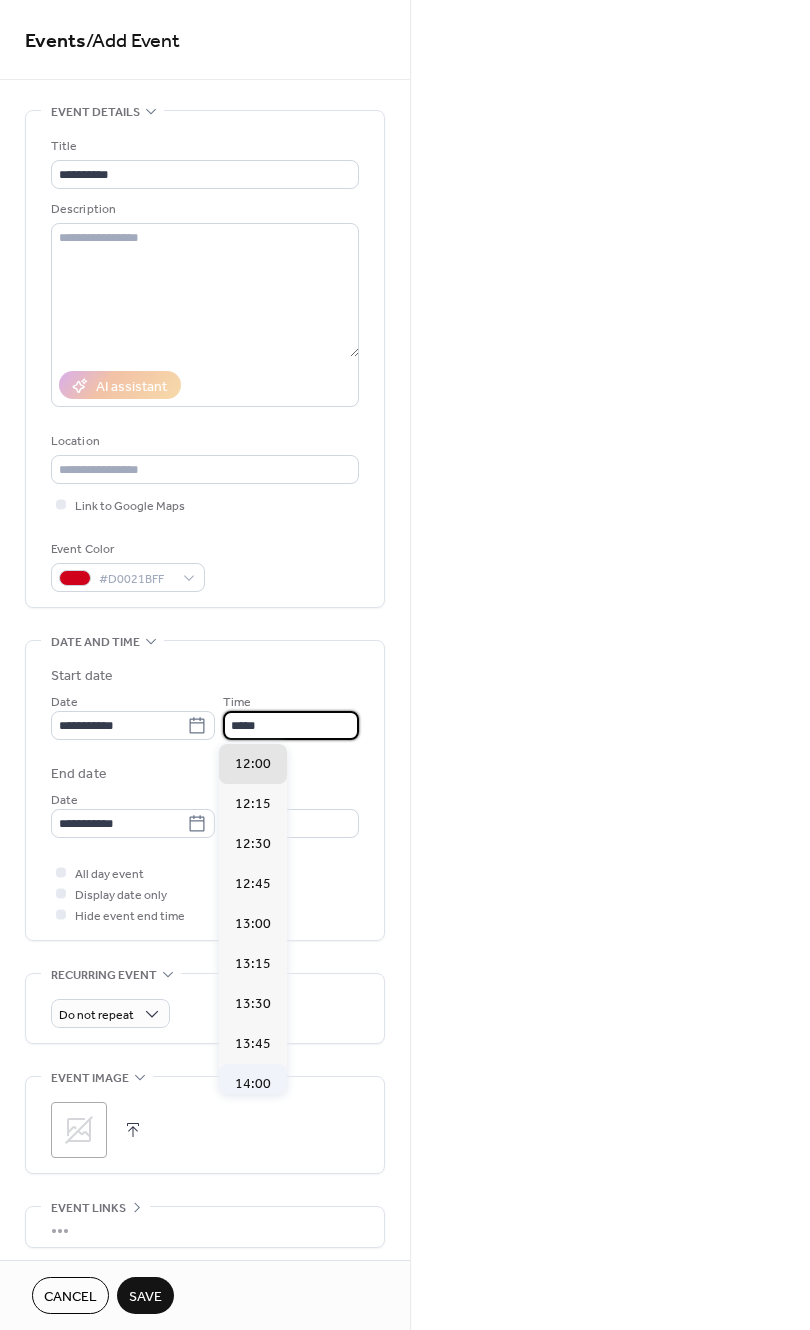 type on "*****" 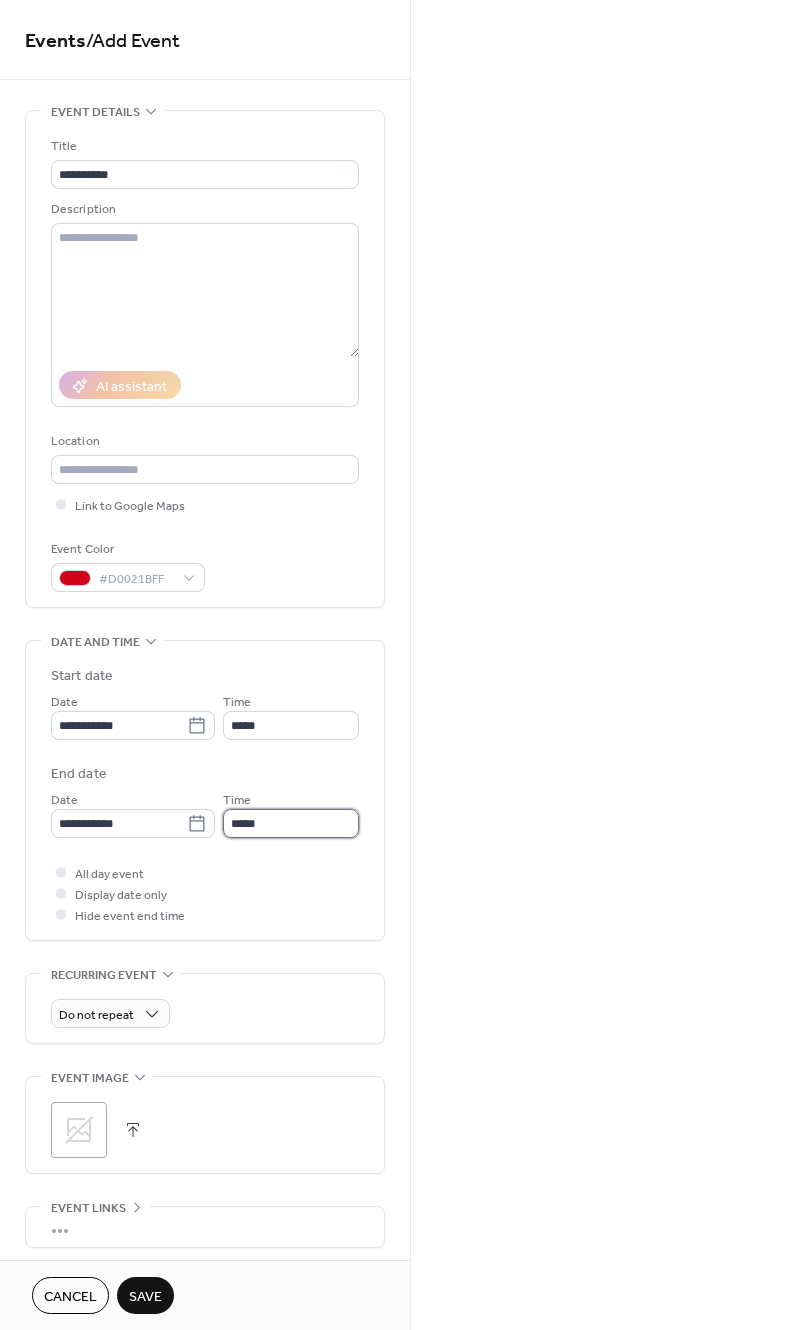 click on "*****" at bounding box center [291, 823] 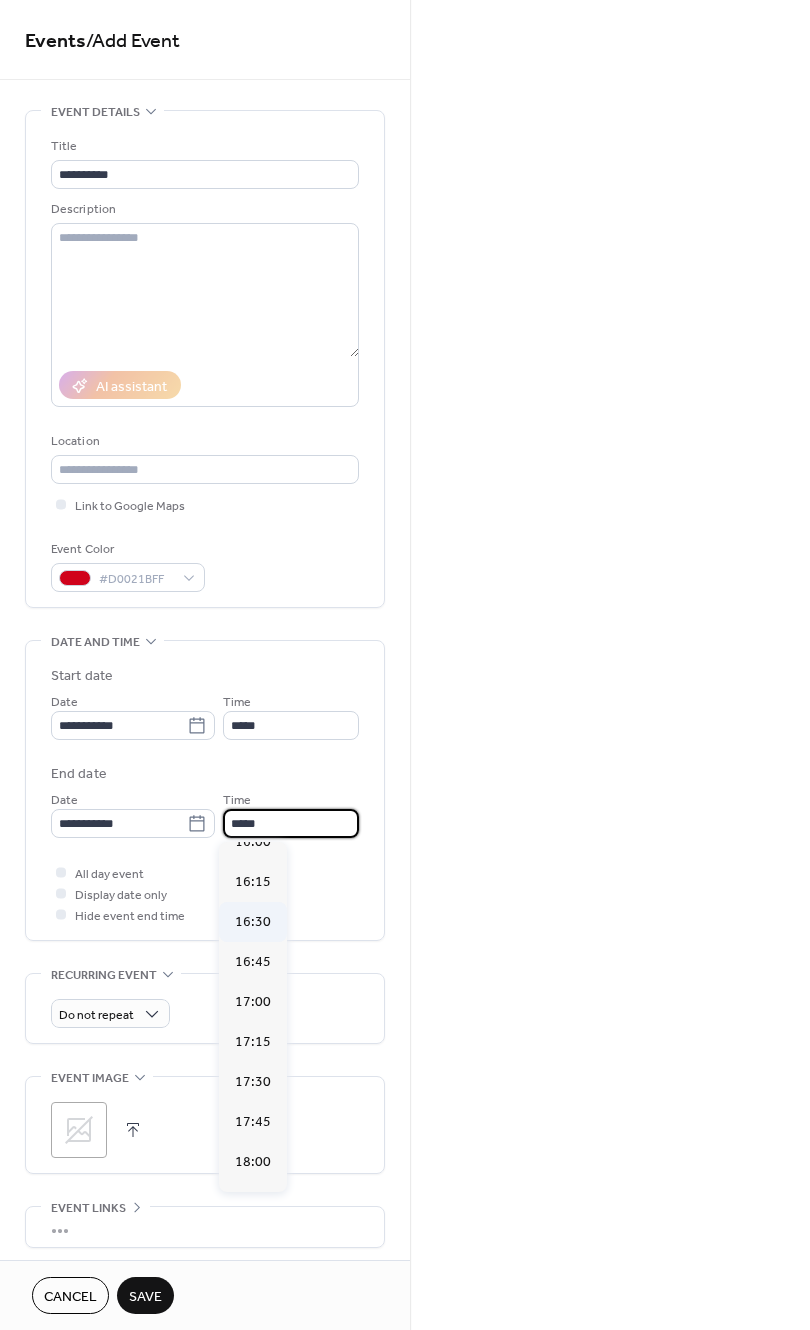 scroll, scrollTop: 312, scrollLeft: 0, axis: vertical 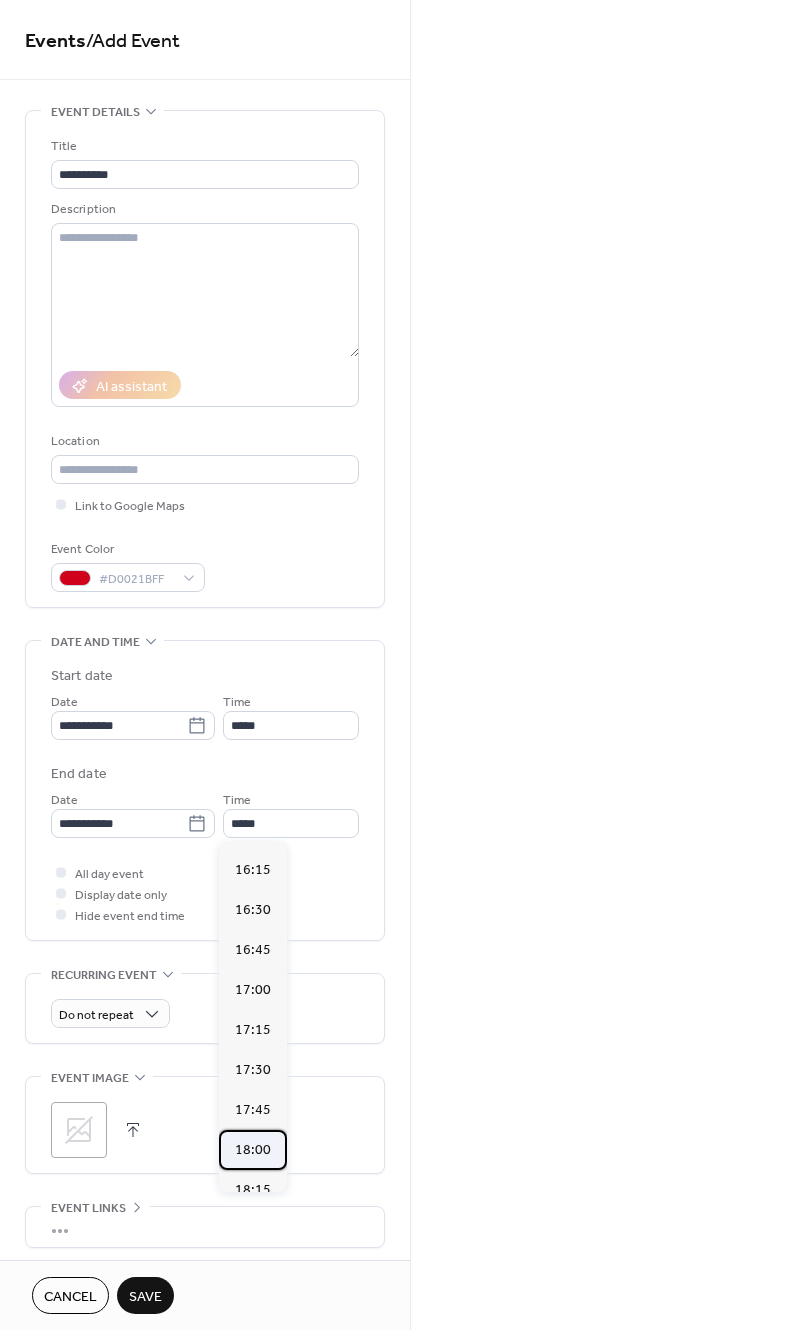 click on "18:00" at bounding box center (253, 1150) 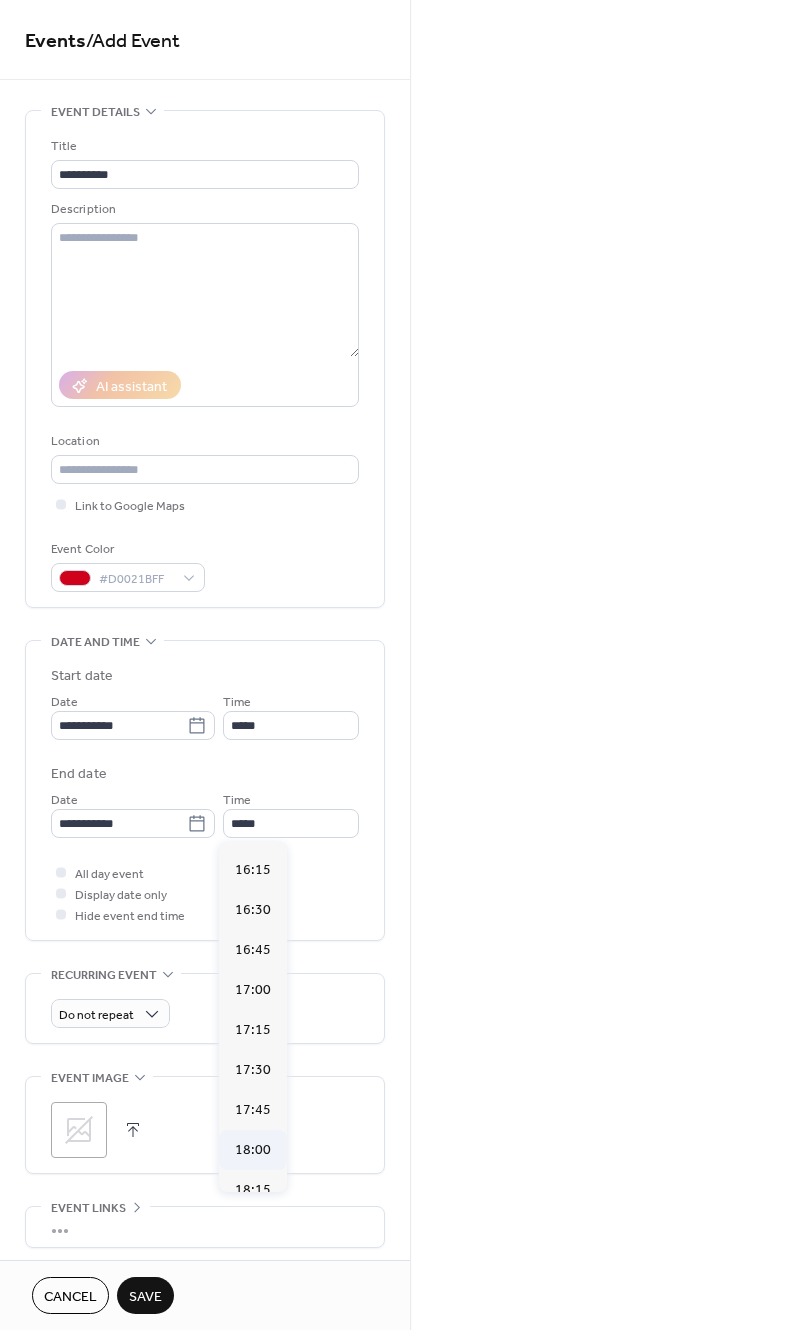 type on "*****" 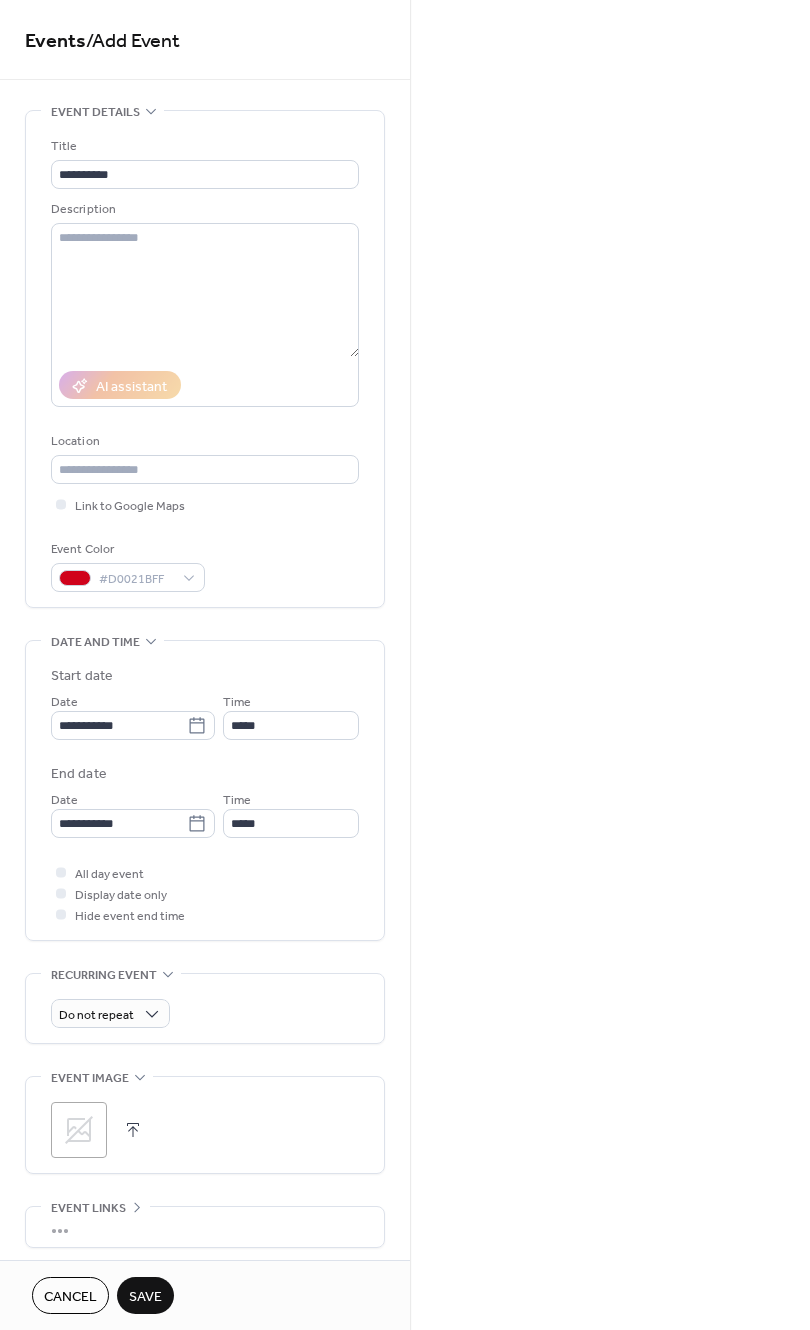 click on "Save" at bounding box center [145, 1297] 